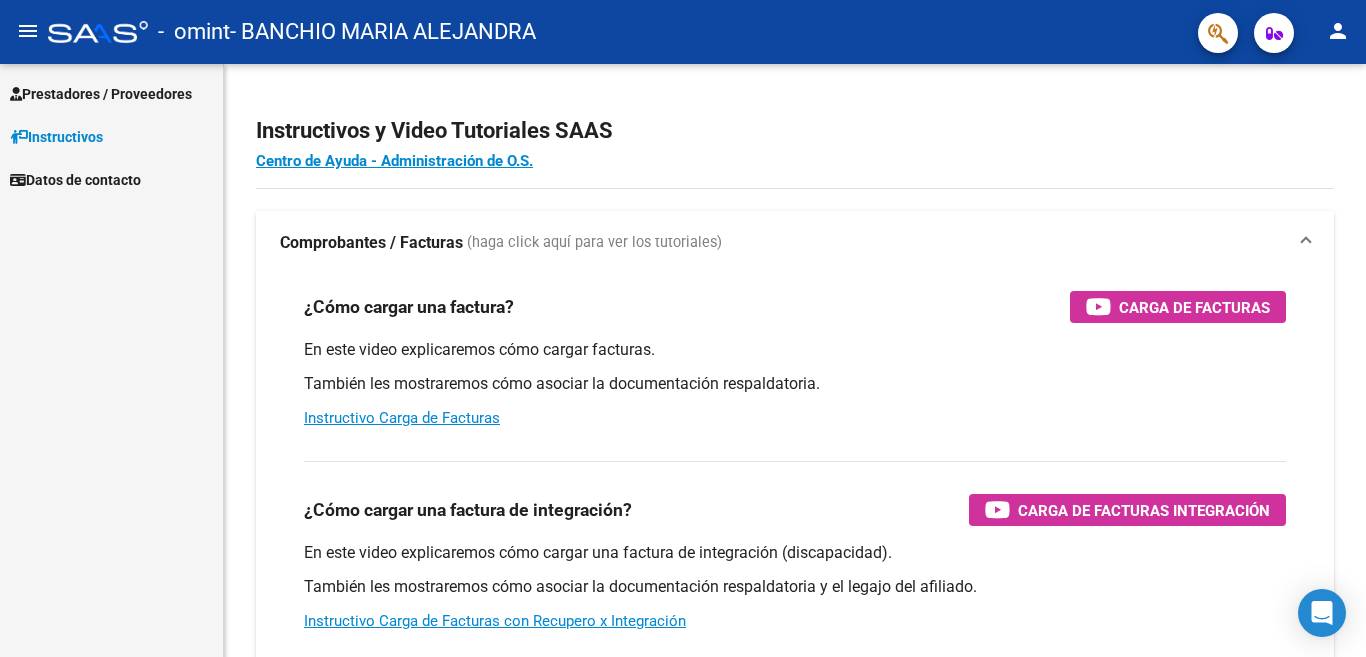 scroll, scrollTop: 0, scrollLeft: 0, axis: both 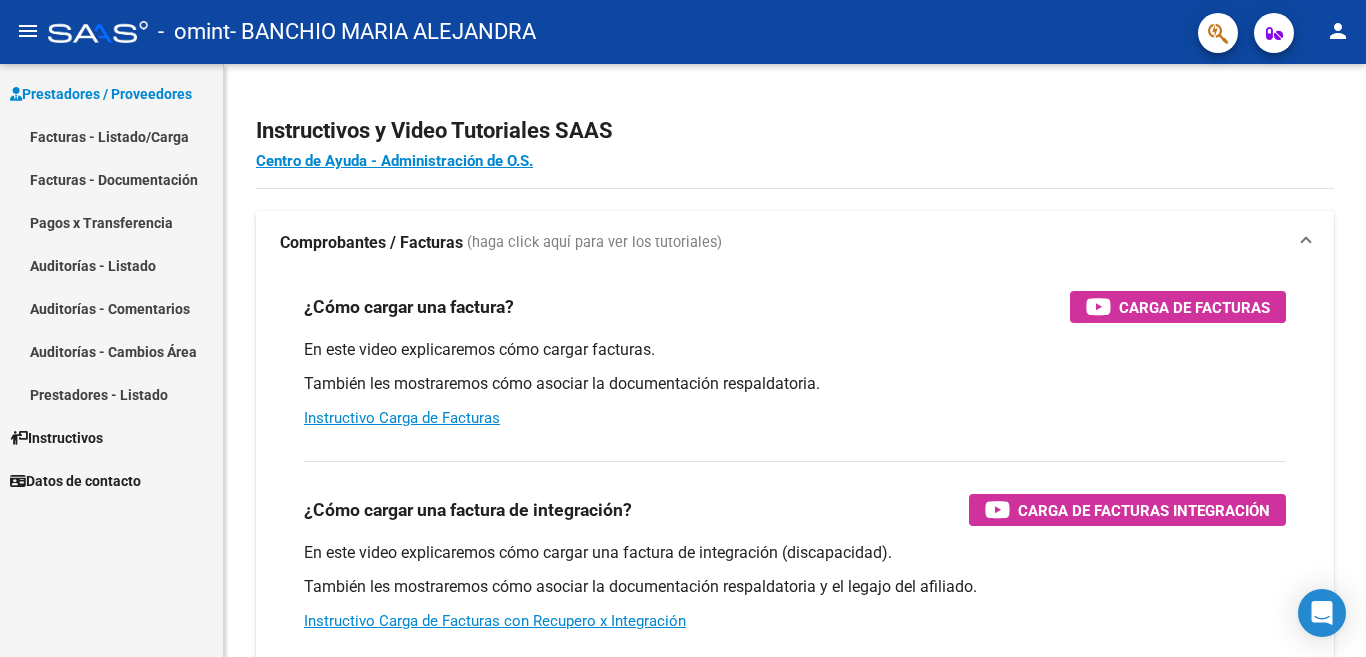 click on "Facturas - Listado/Carga" at bounding box center [111, 136] 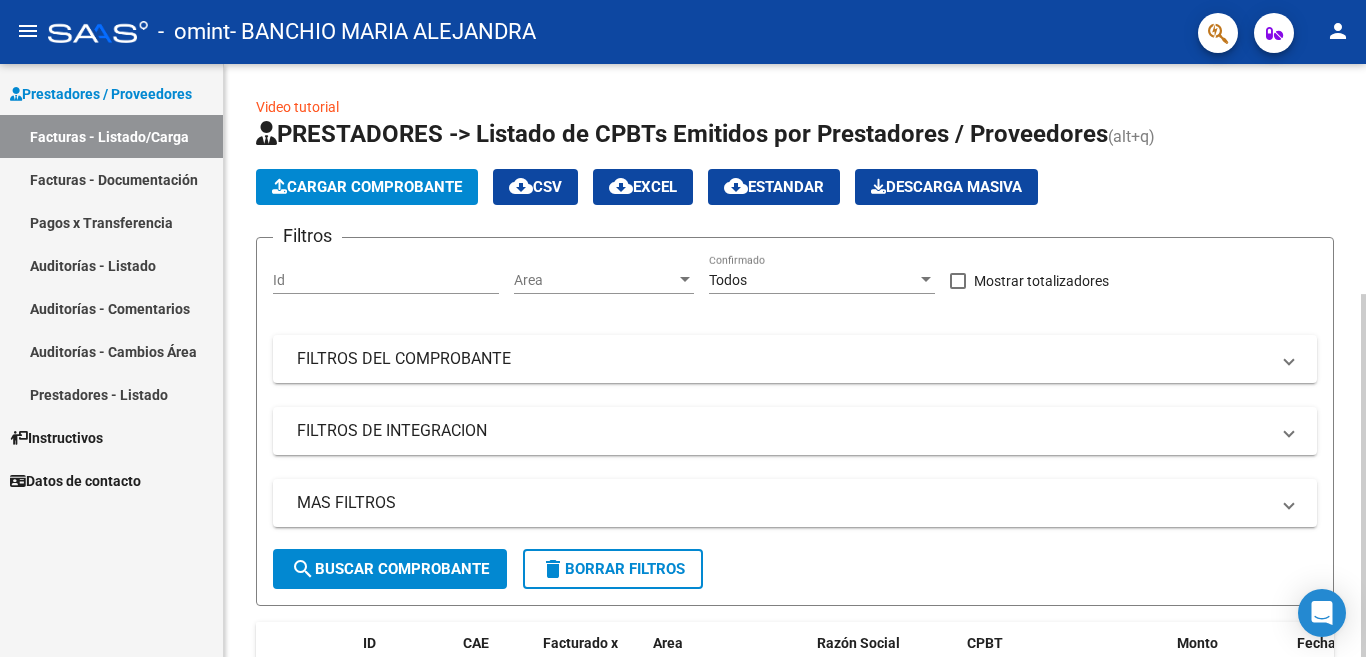 click on "Cargar Comprobante" 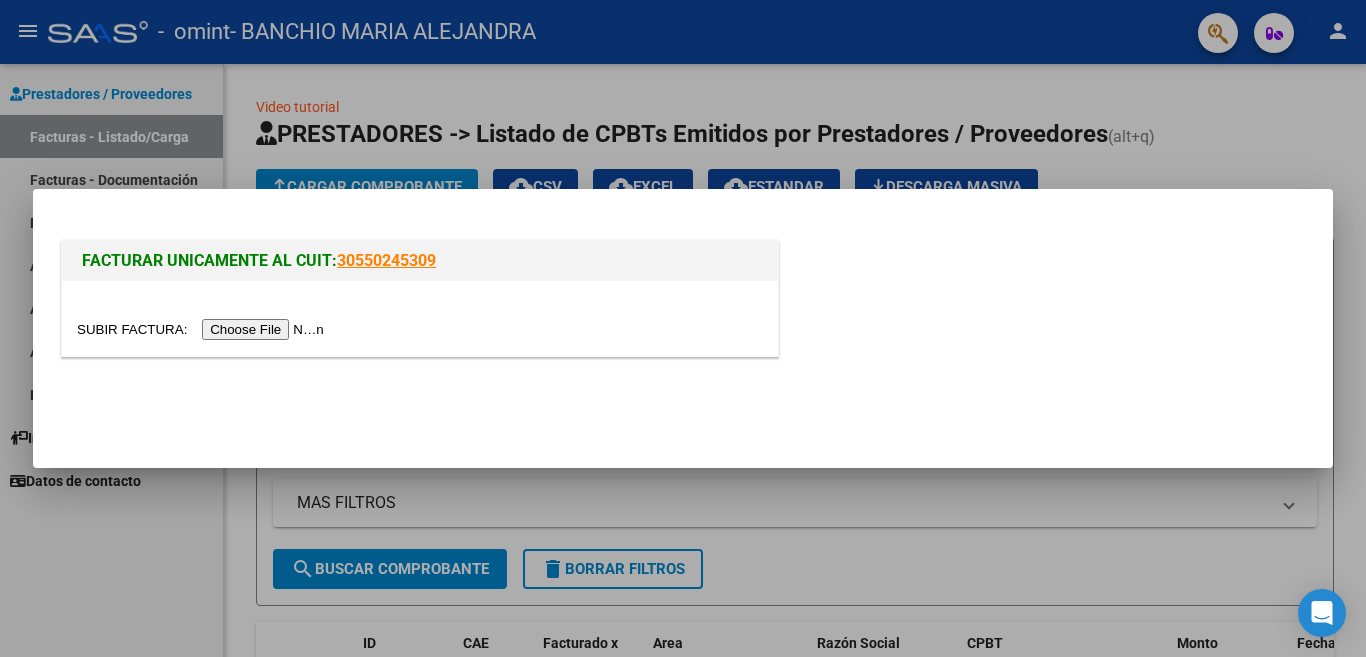 click at bounding box center [203, 329] 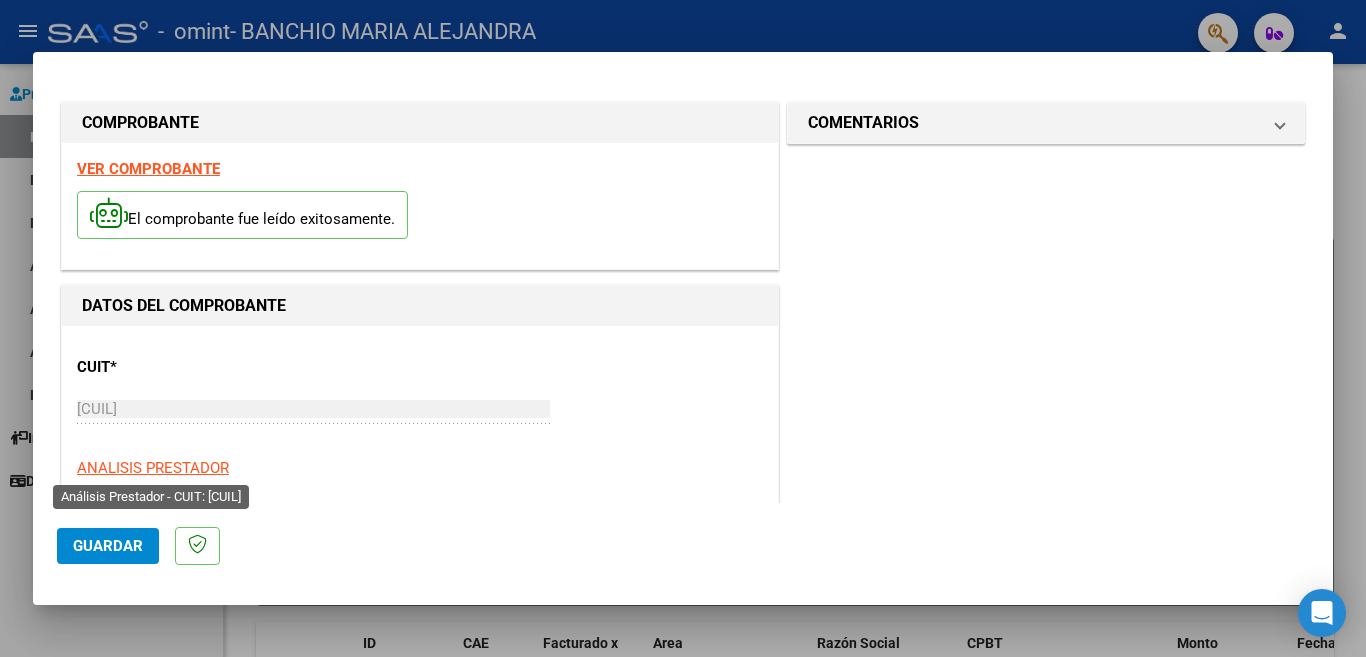 click on "ANALISIS PRESTADOR" at bounding box center [153, 468] 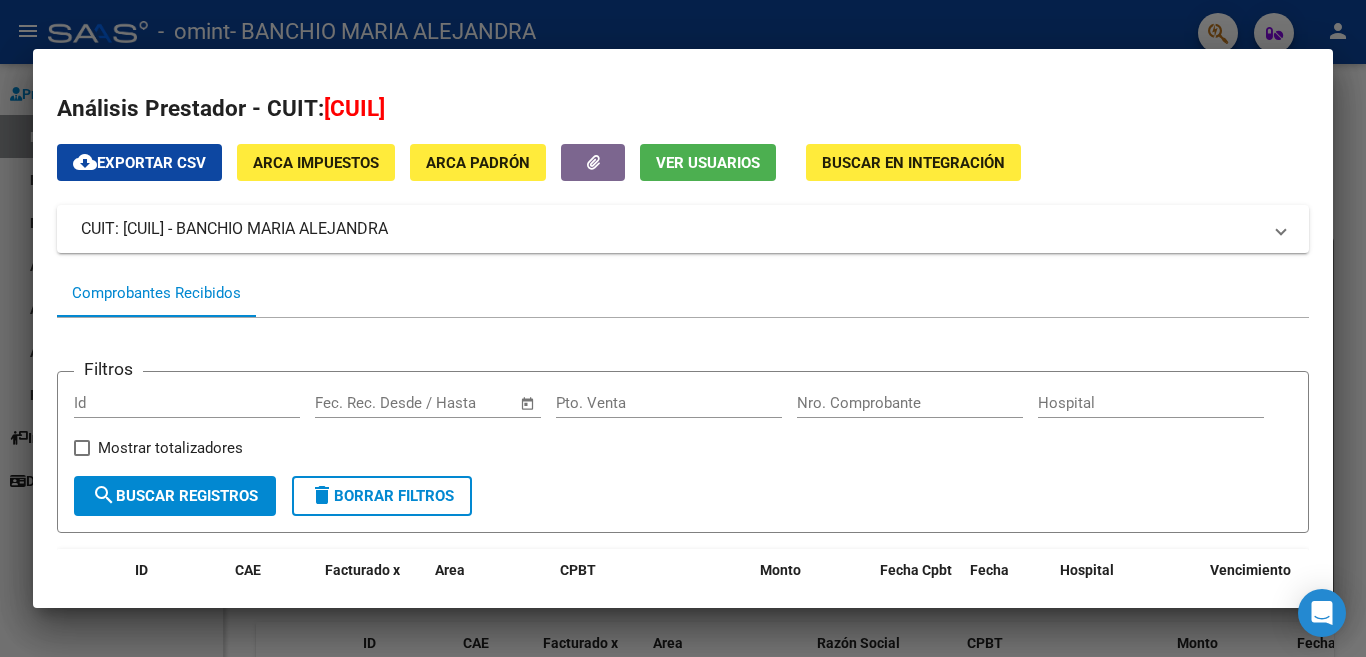 click at bounding box center (683, 328) 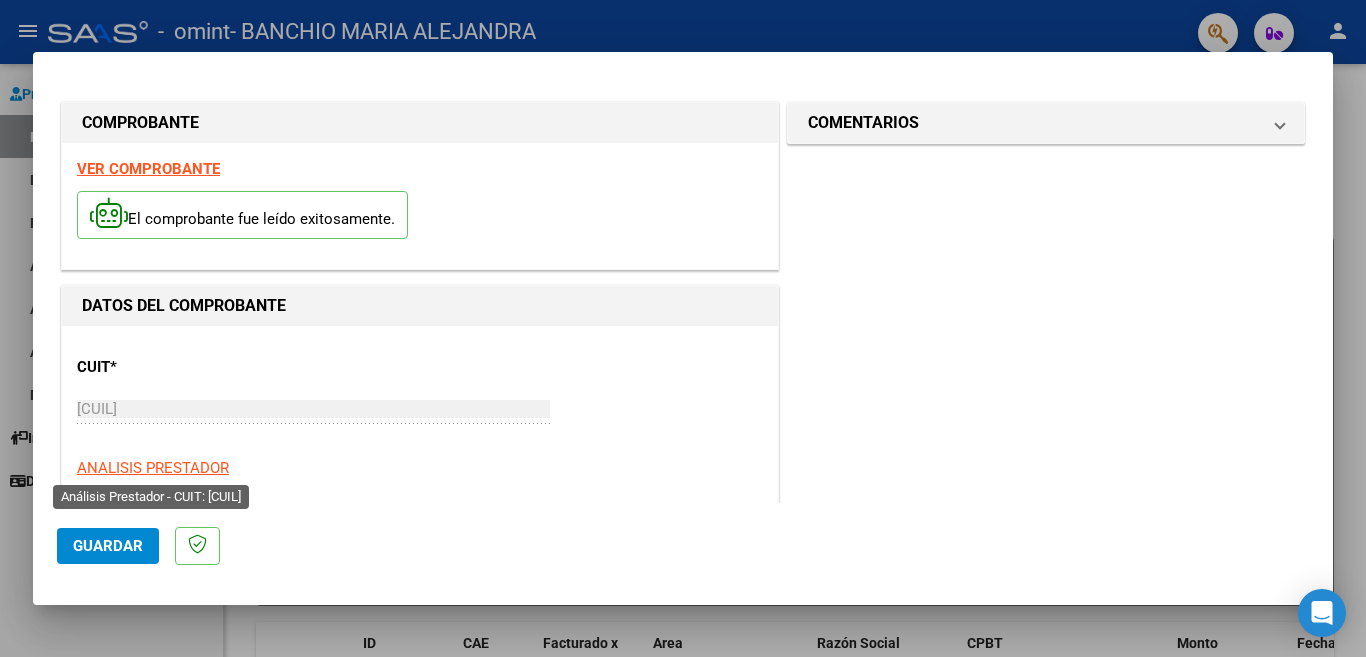 click on "ANALISIS PRESTADOR" at bounding box center (153, 468) 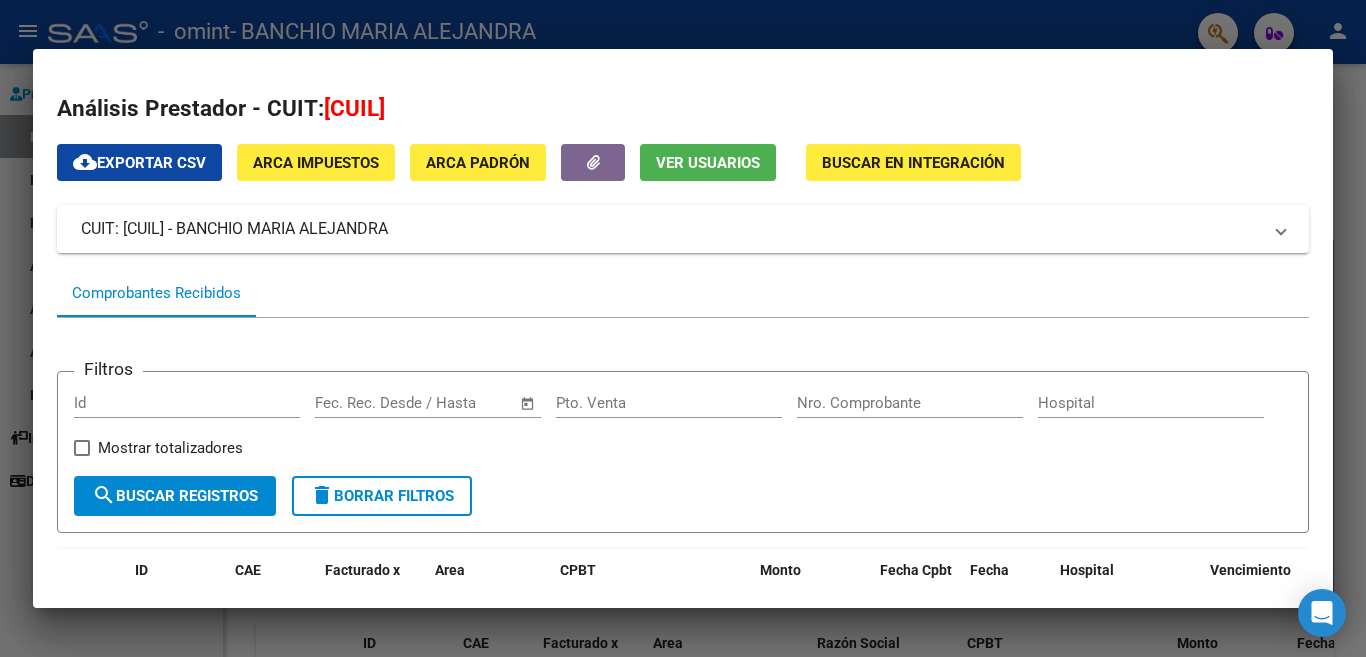 click at bounding box center (683, 328) 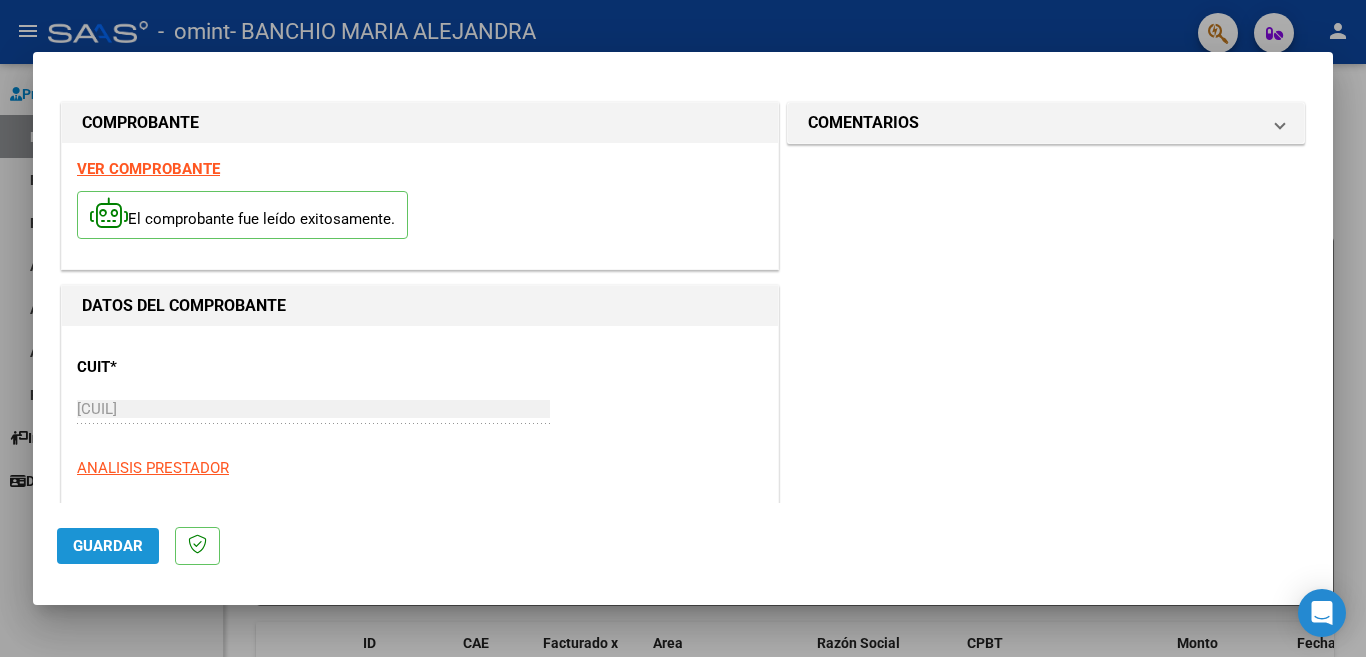 click on "Guardar" 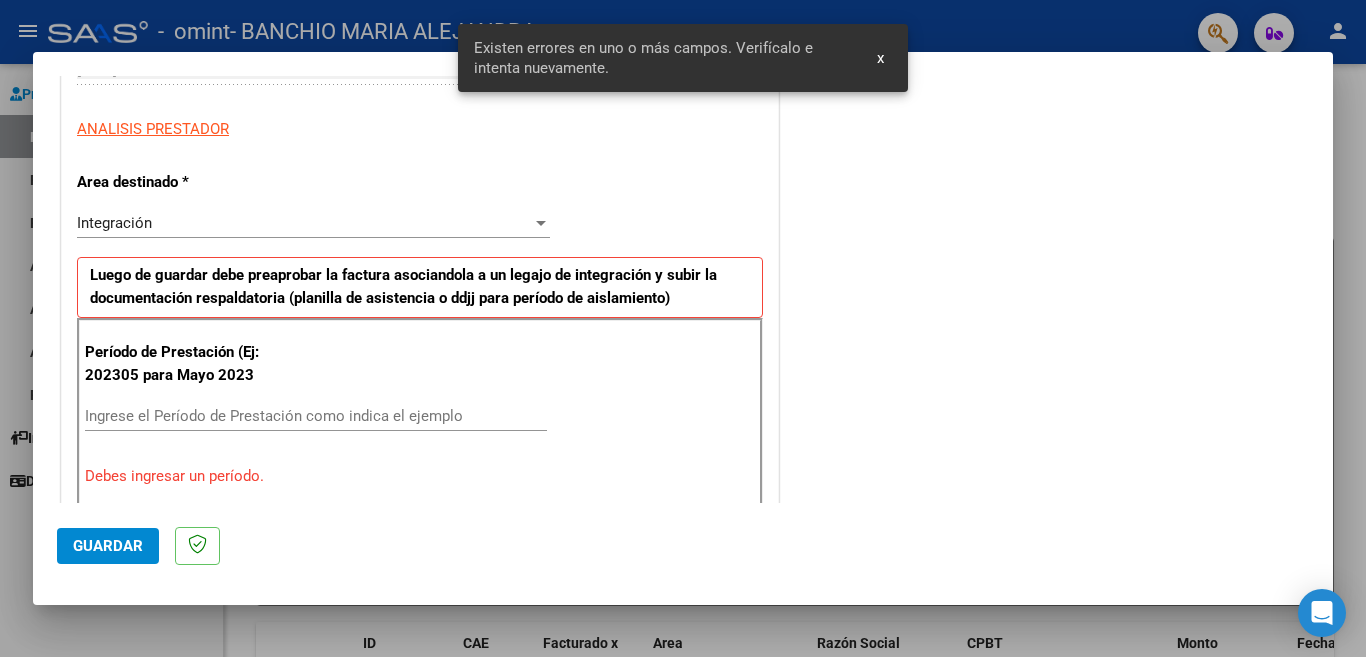scroll, scrollTop: 445, scrollLeft: 0, axis: vertical 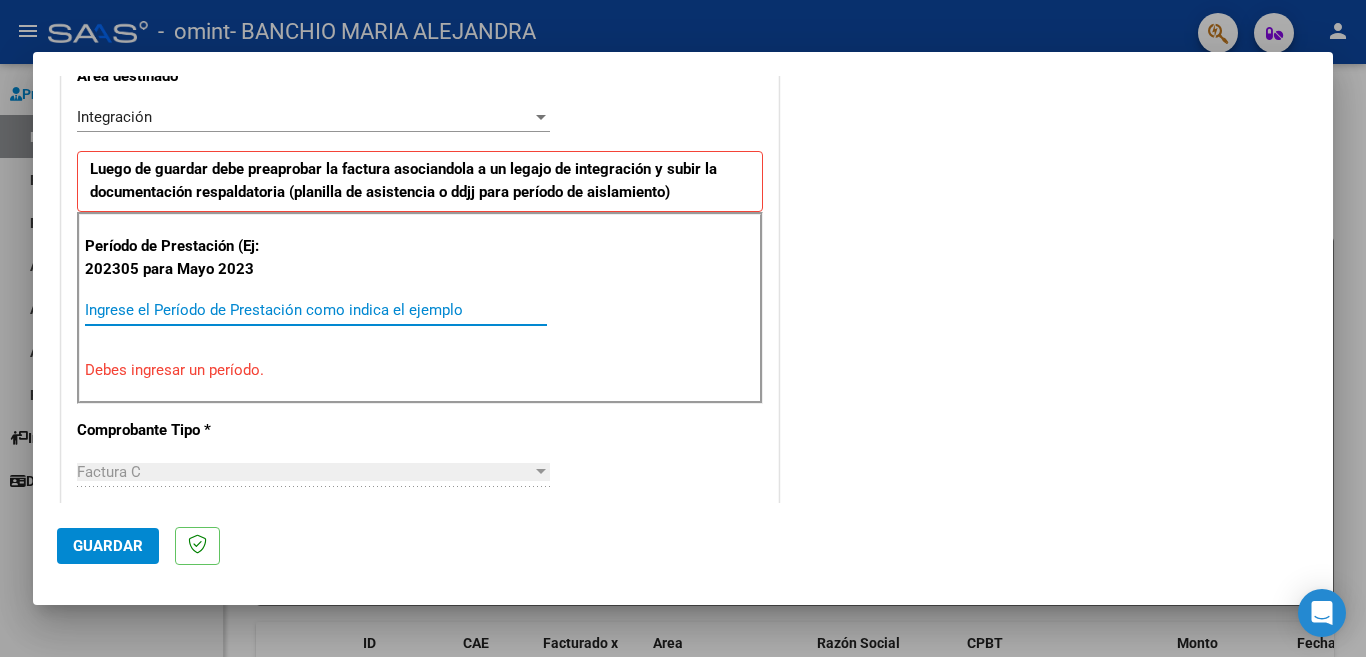 click on "Ingrese el Período de Prestación como indica el ejemplo" at bounding box center (316, 310) 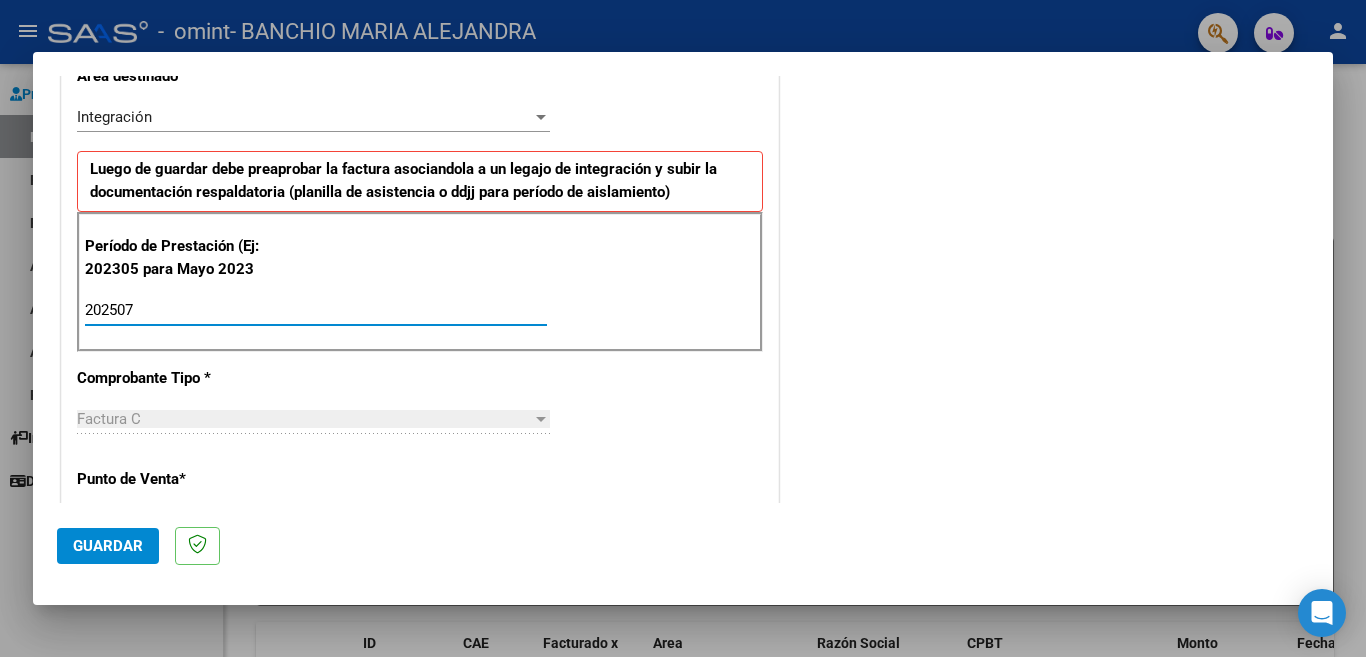 type on "202507" 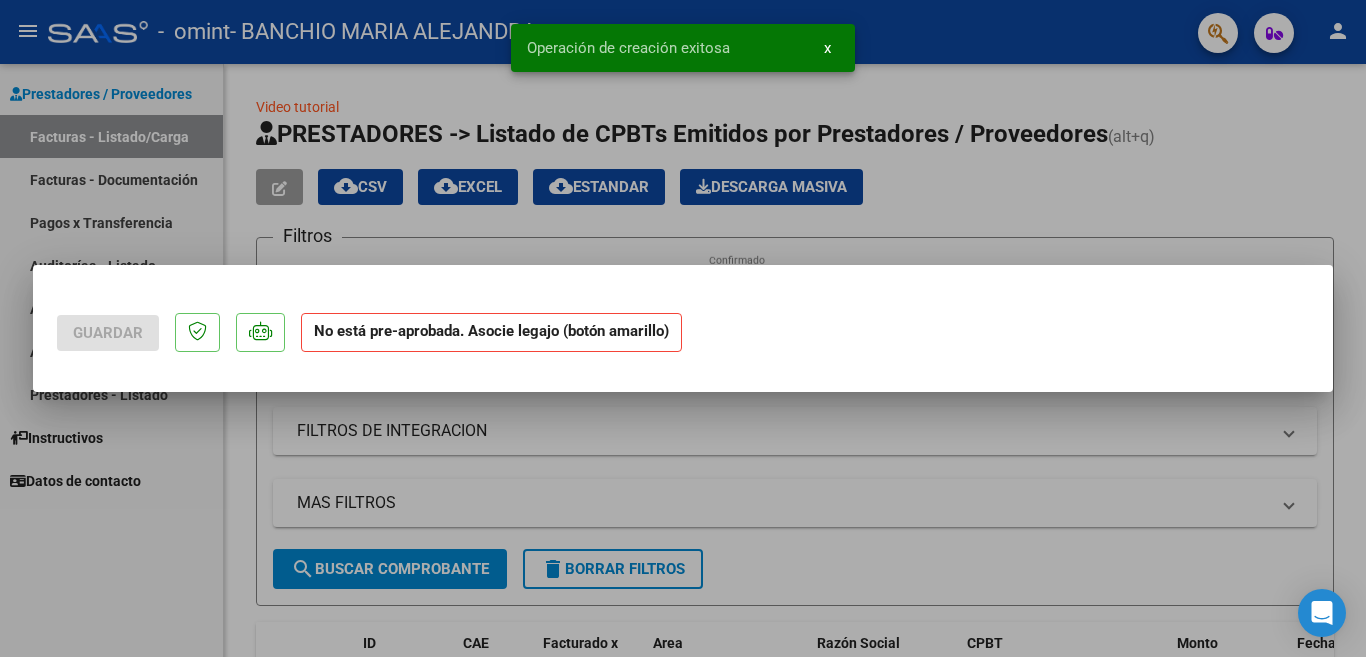 scroll, scrollTop: 0, scrollLeft: 0, axis: both 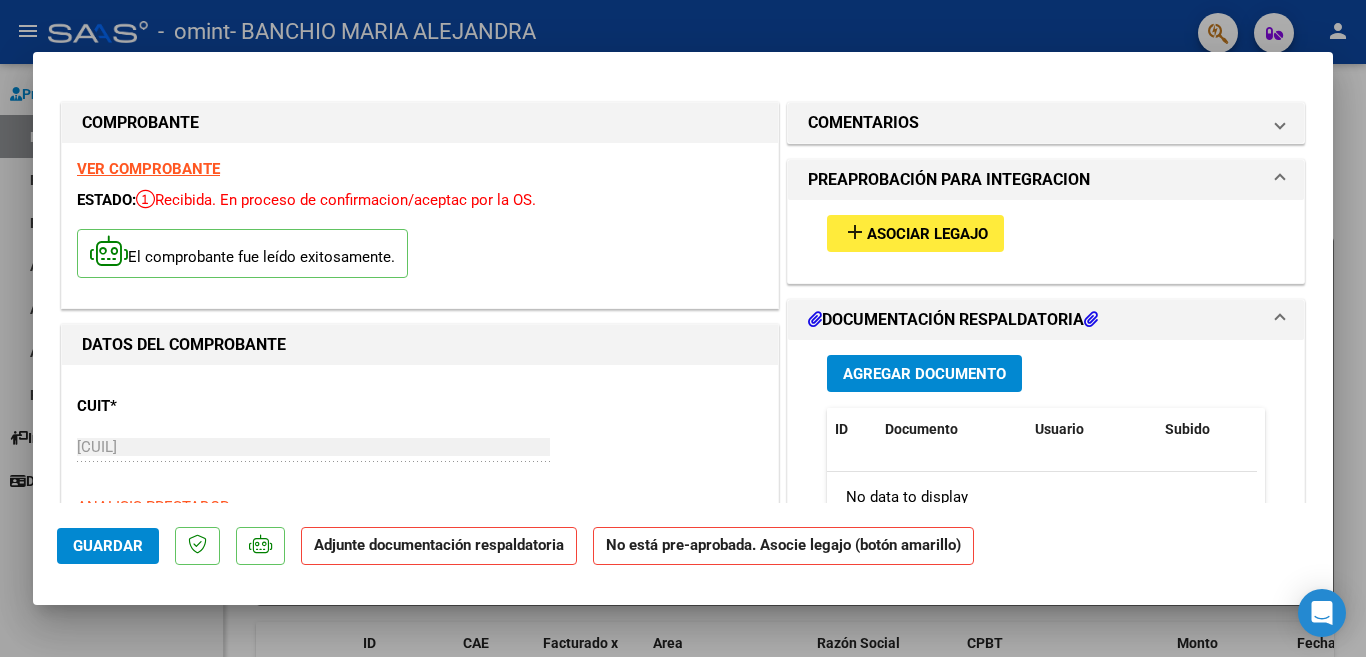 click on "Adjunte documentación respaldatoria" 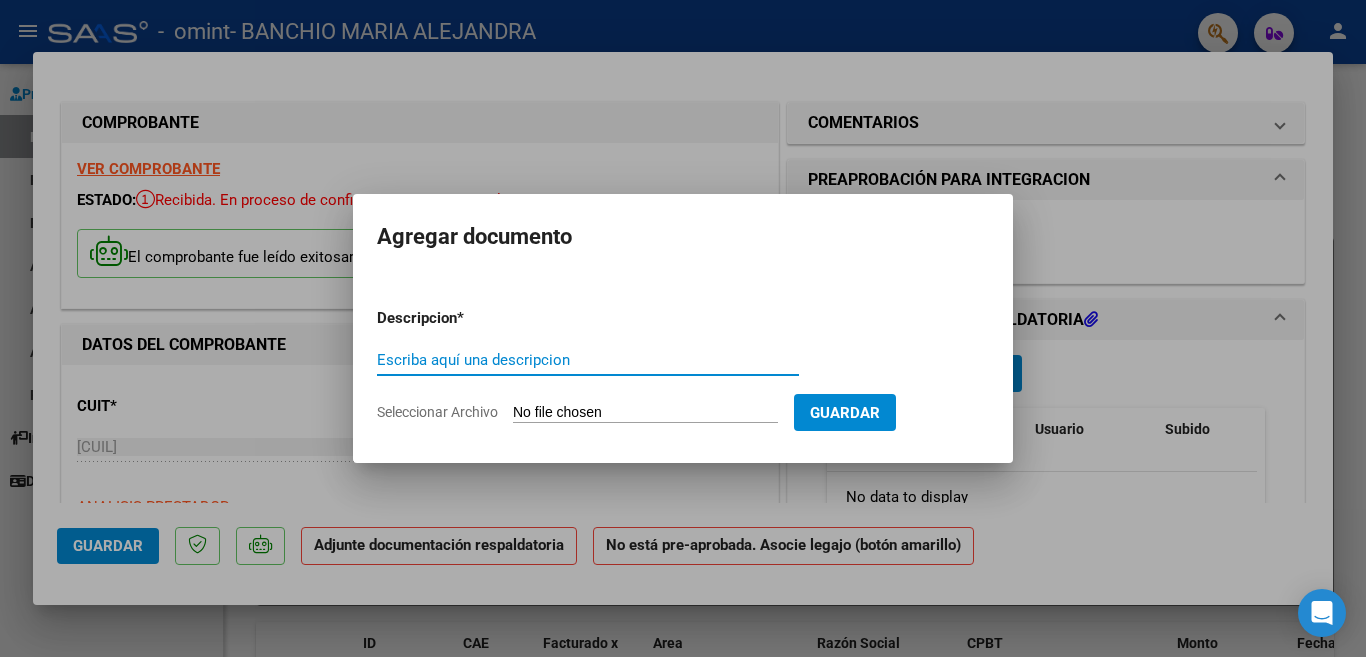 click at bounding box center [683, 328] 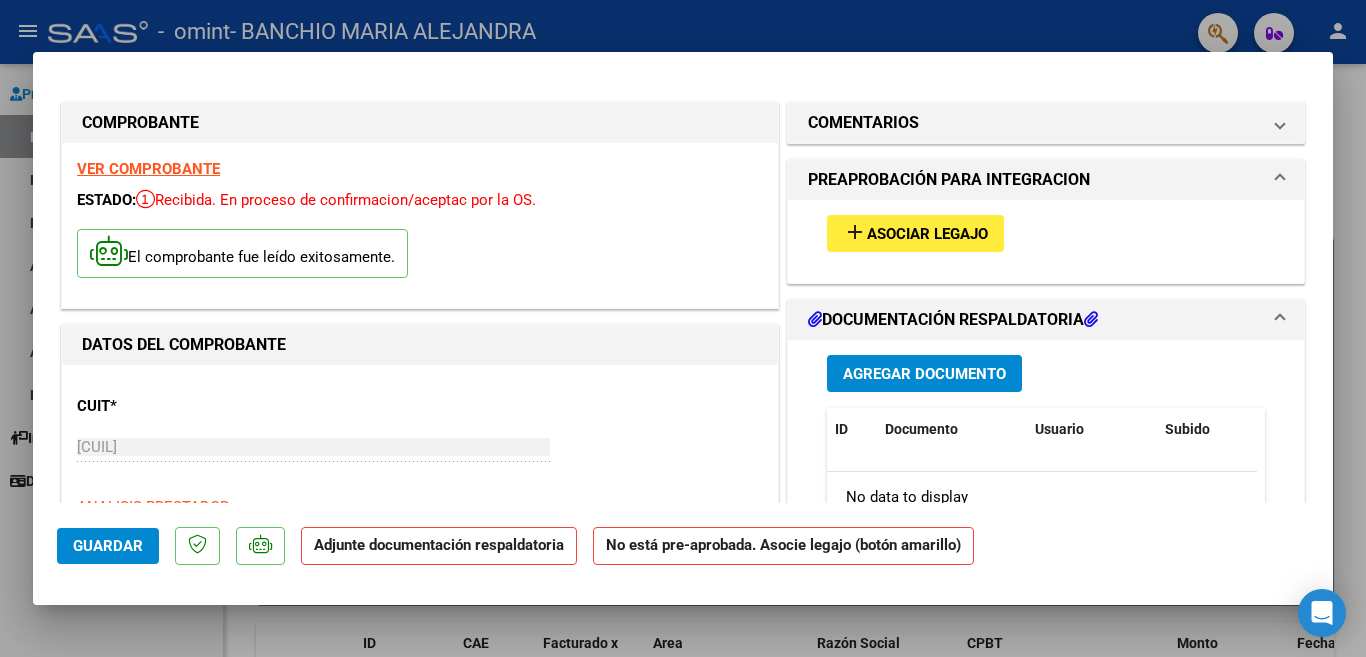 click on "Asociar Legajo" at bounding box center (927, 234) 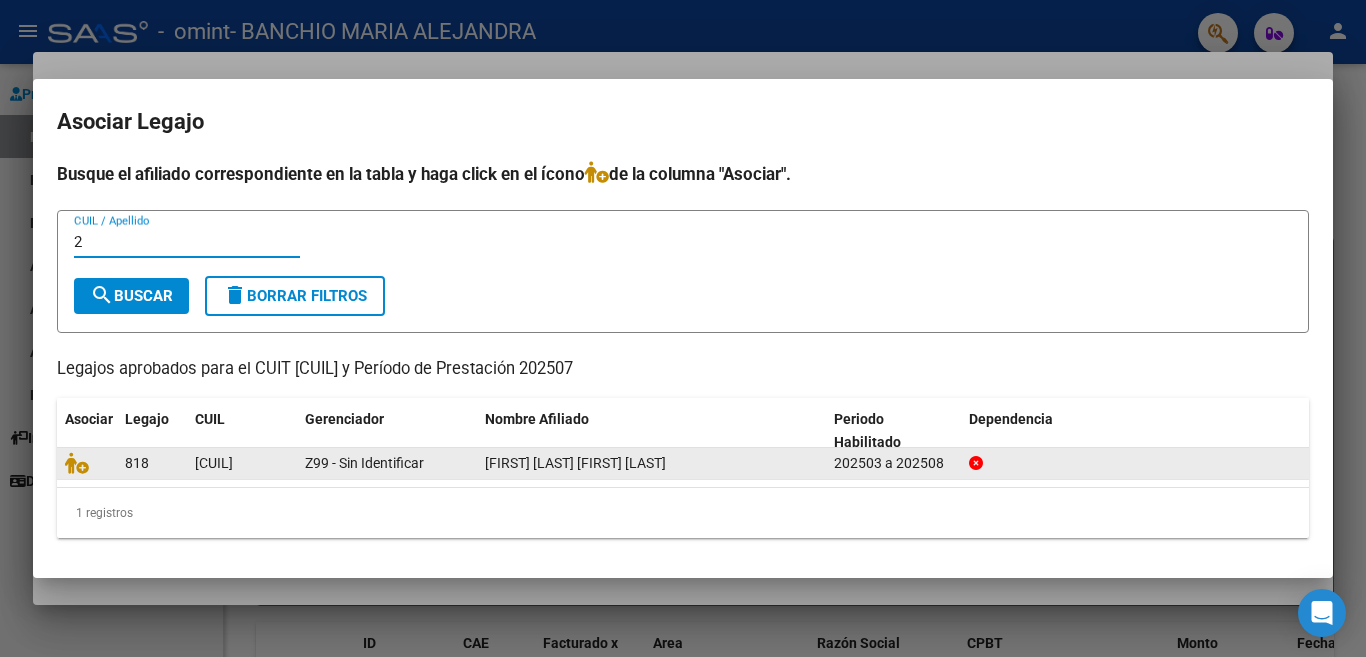 type on "2" 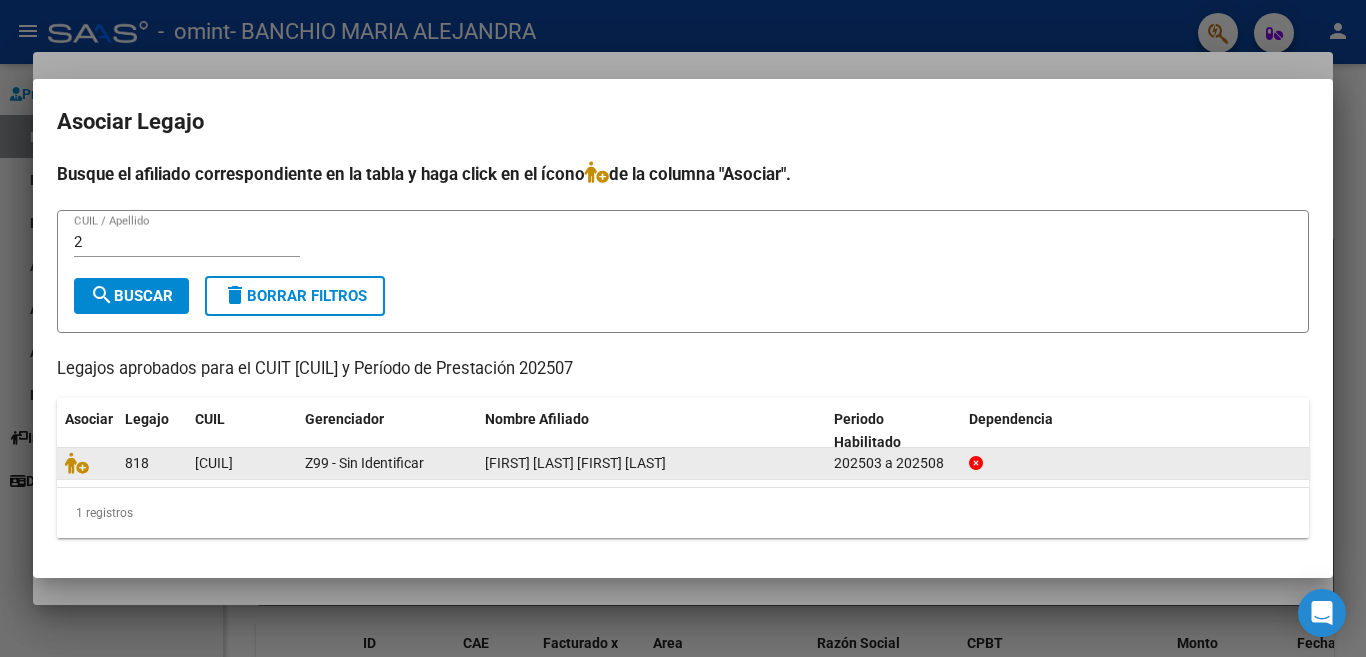 click on "[CUIL]" 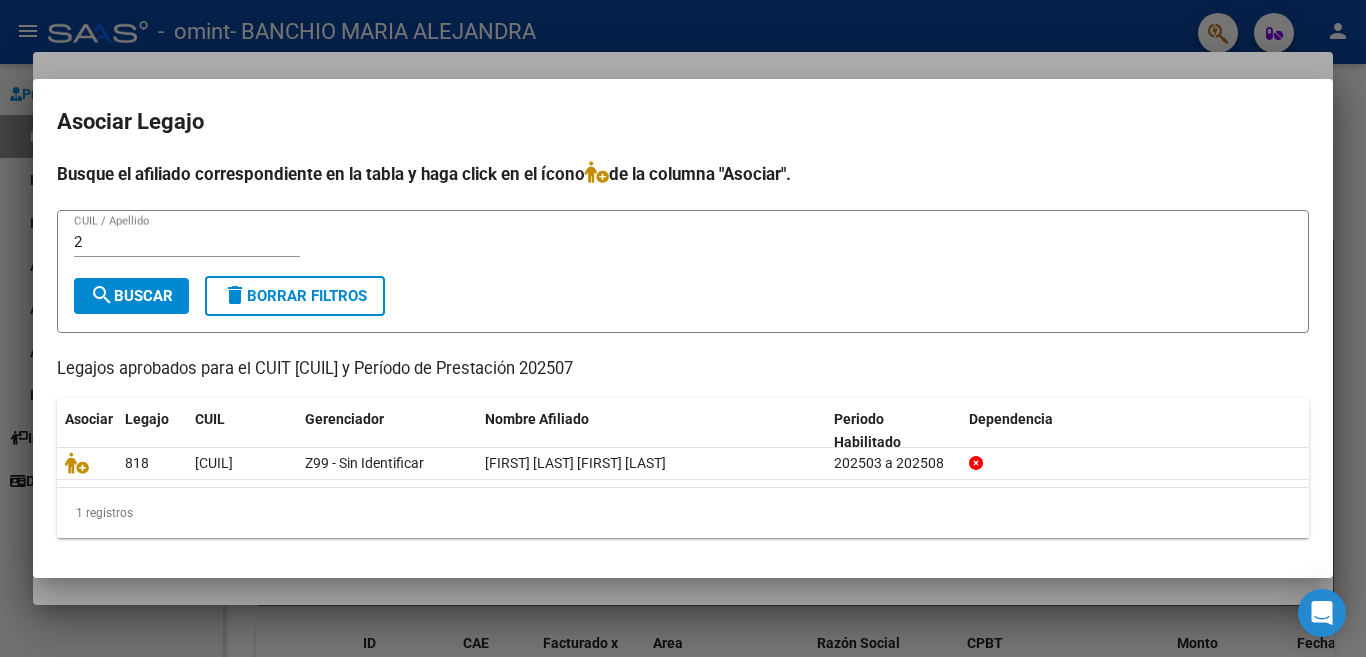 click on "2 CUIL / Apellido" at bounding box center [187, 242] 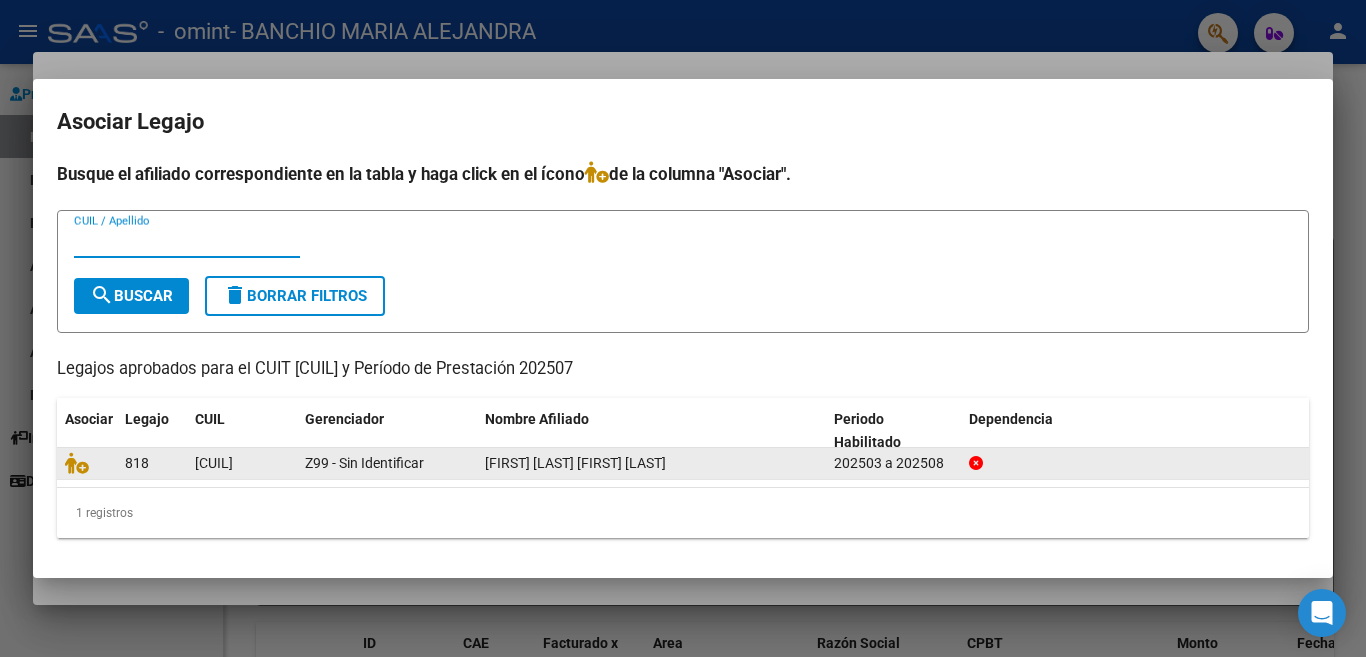 type 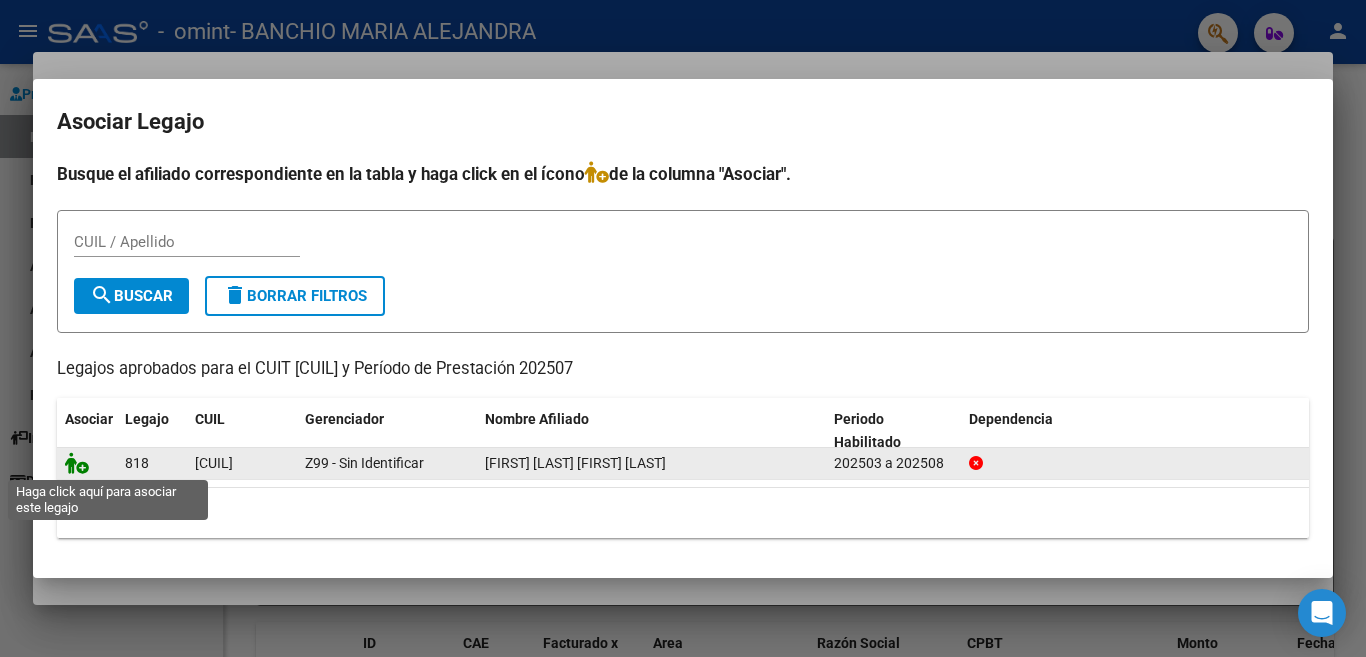 click 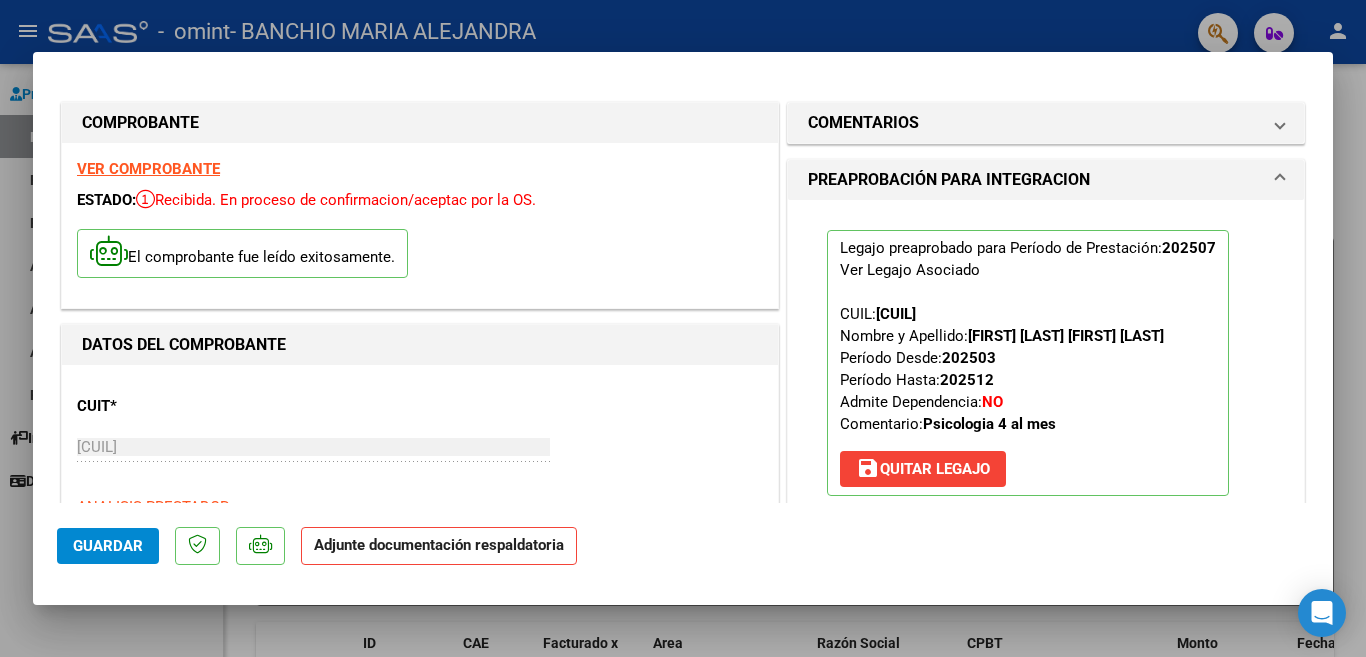 click on "Adjunte documentación respaldatoria" 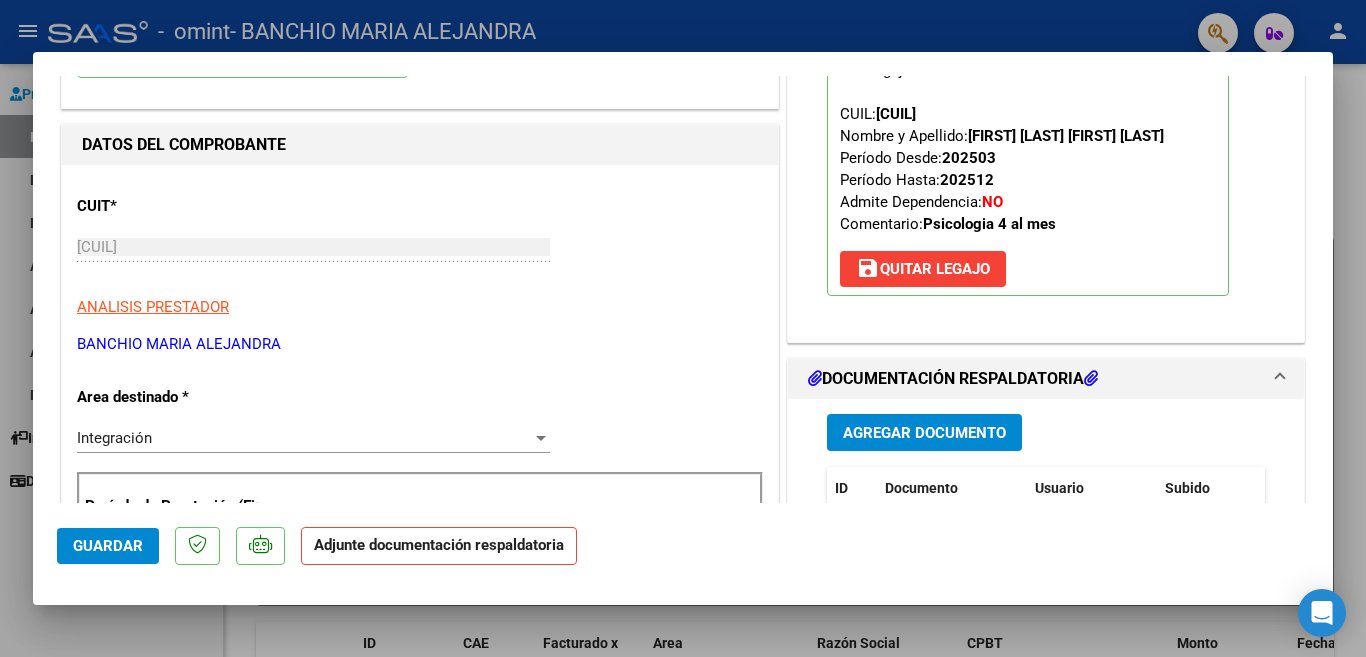 scroll, scrollTop: 300, scrollLeft: 0, axis: vertical 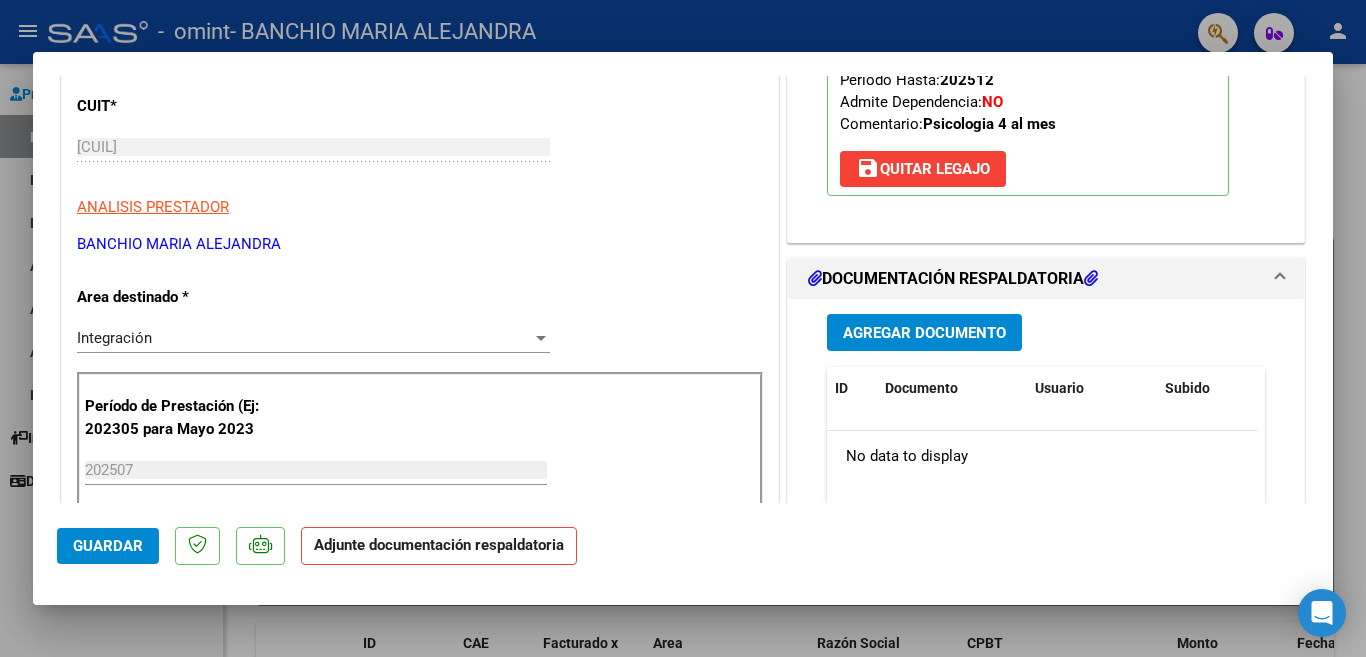 click on "Agregar Documento" at bounding box center [924, 333] 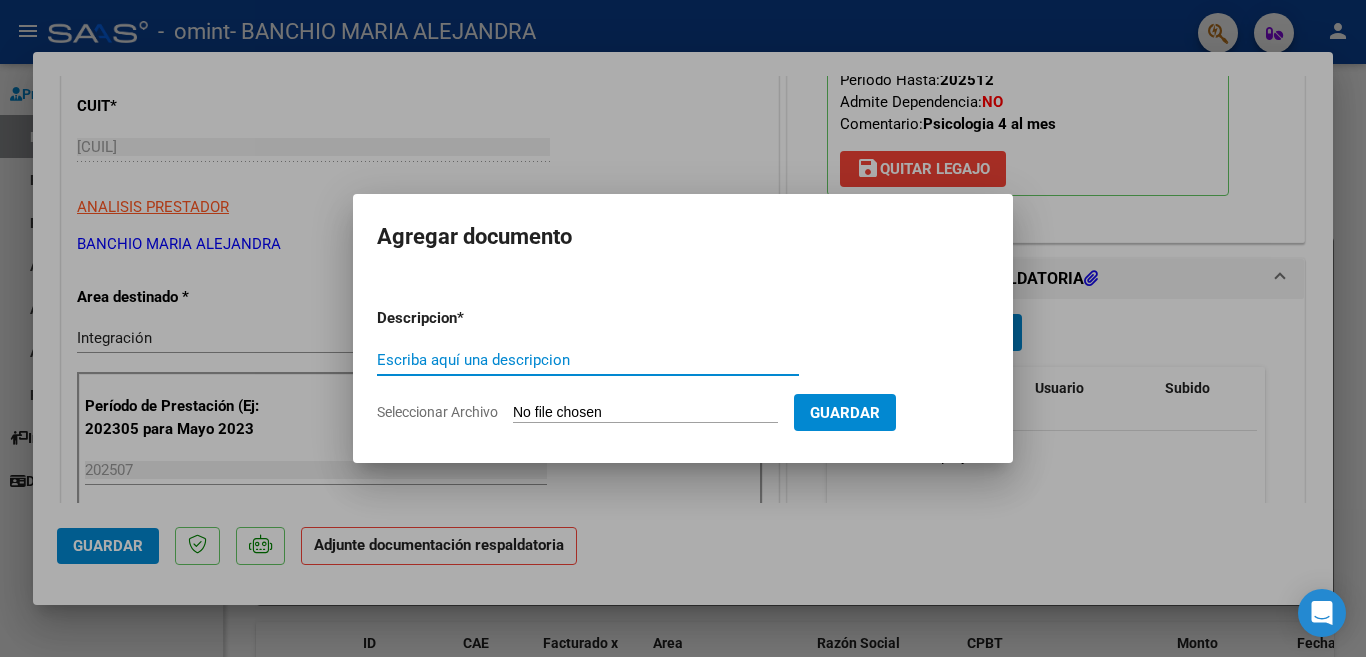 click at bounding box center [683, 328] 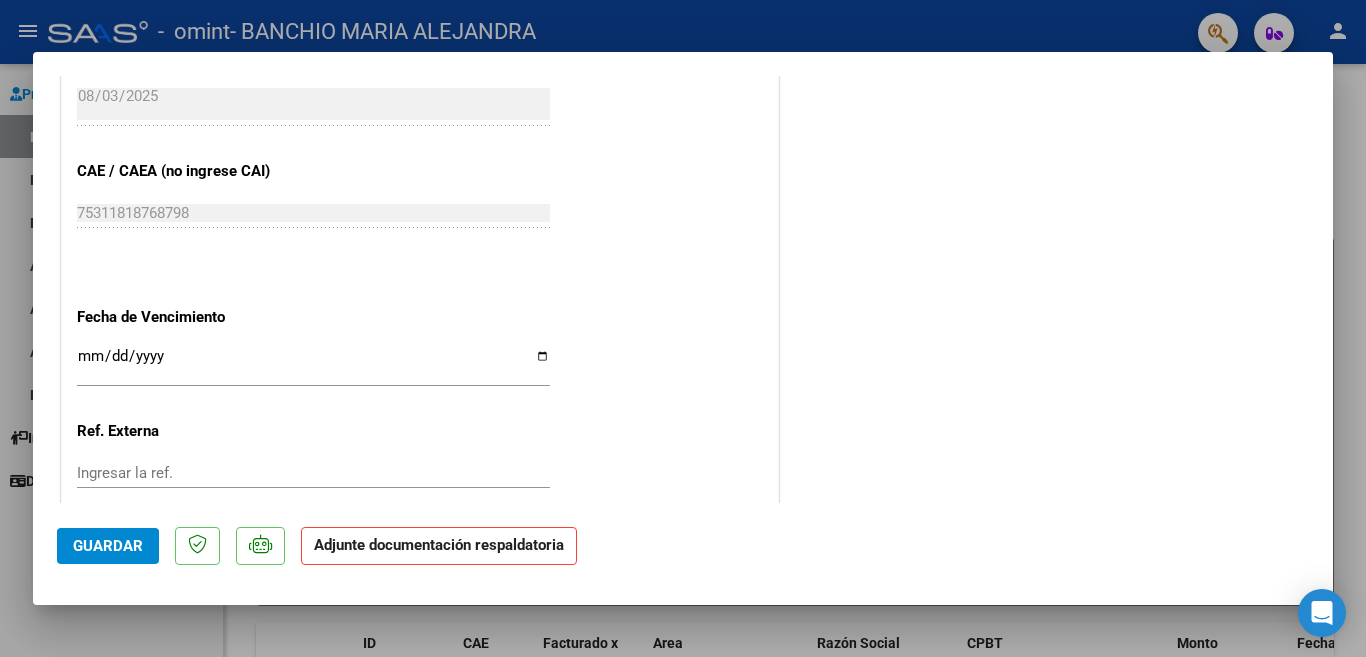 scroll, scrollTop: 1338, scrollLeft: 0, axis: vertical 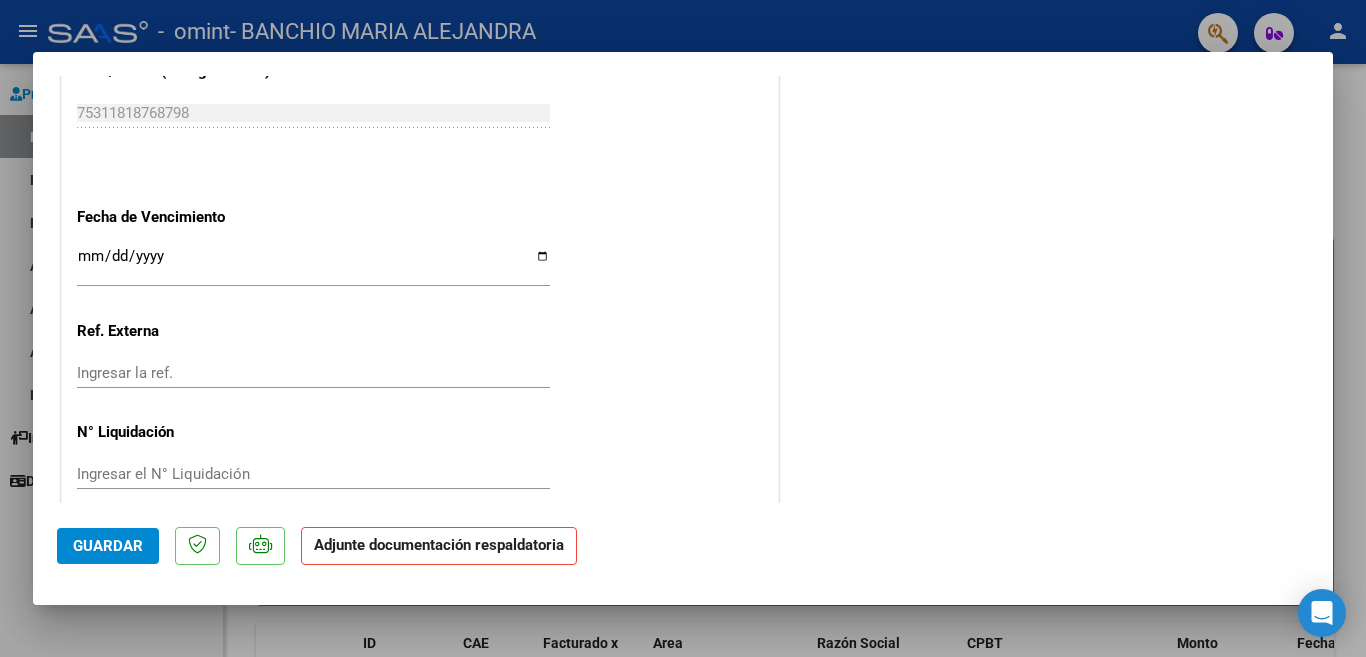 click on "Ingresar la fecha" at bounding box center (313, 264) 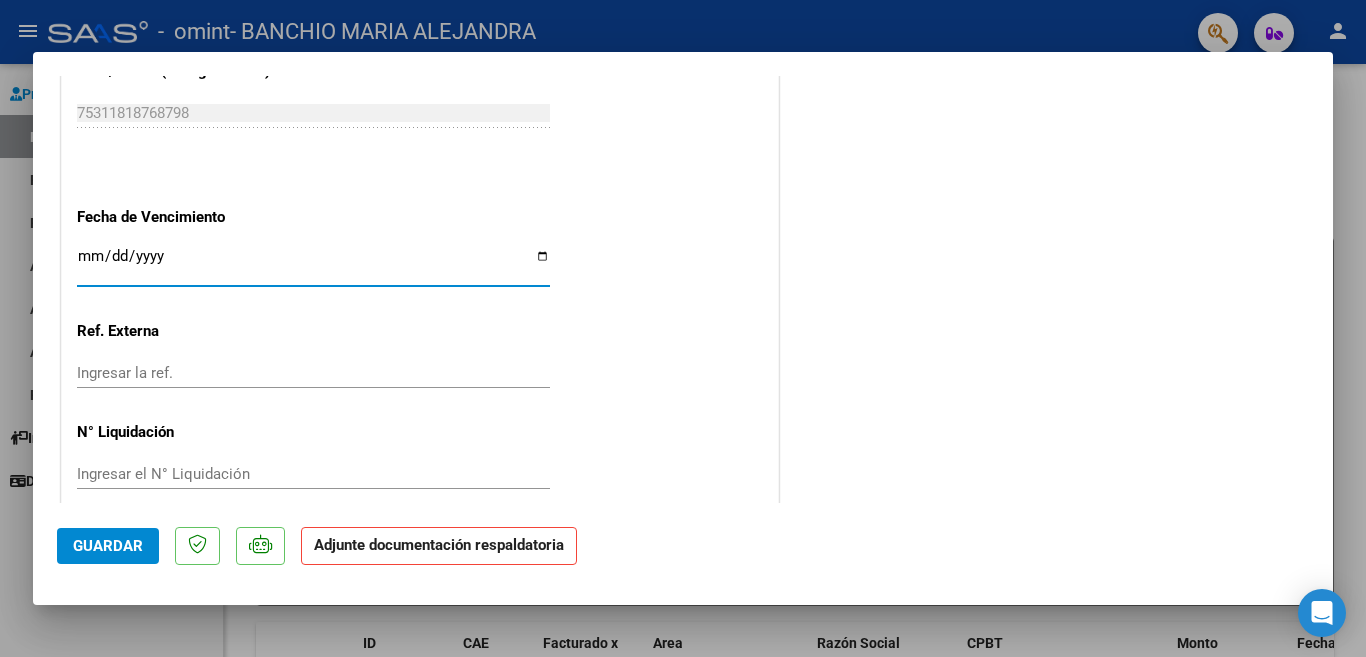 click on "Ingresar la fecha" at bounding box center (313, 264) 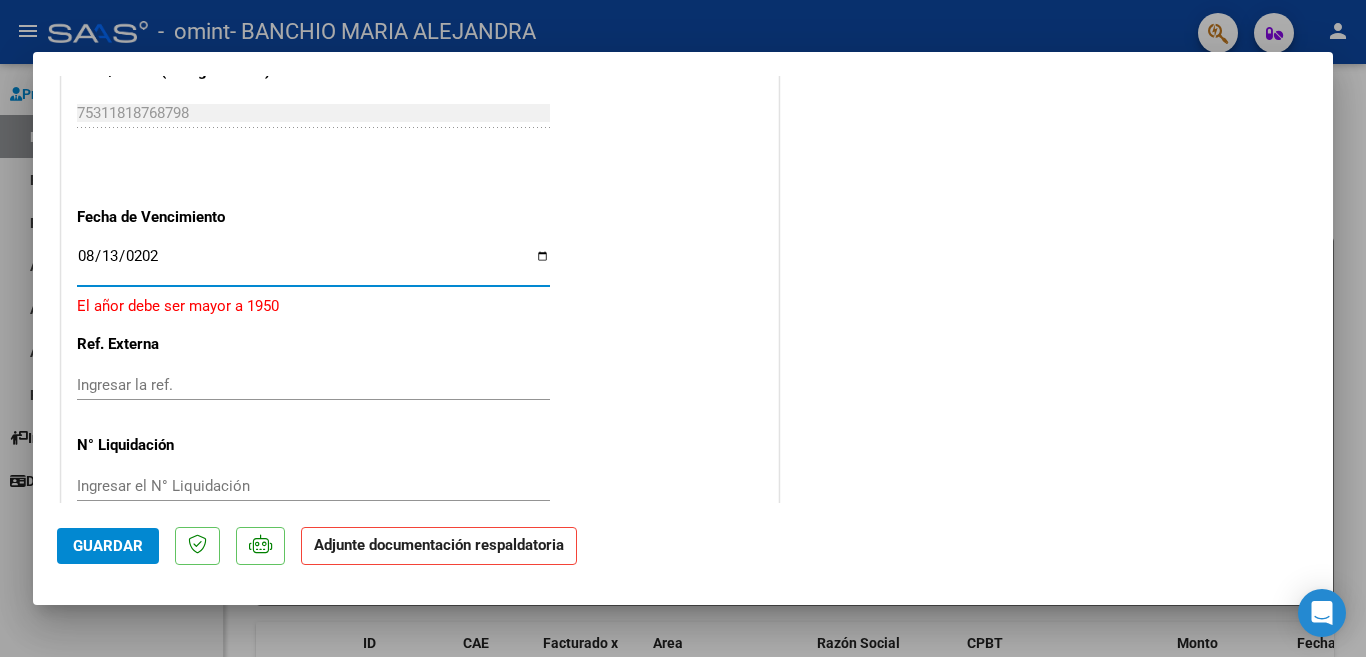 type on "2025-08-13" 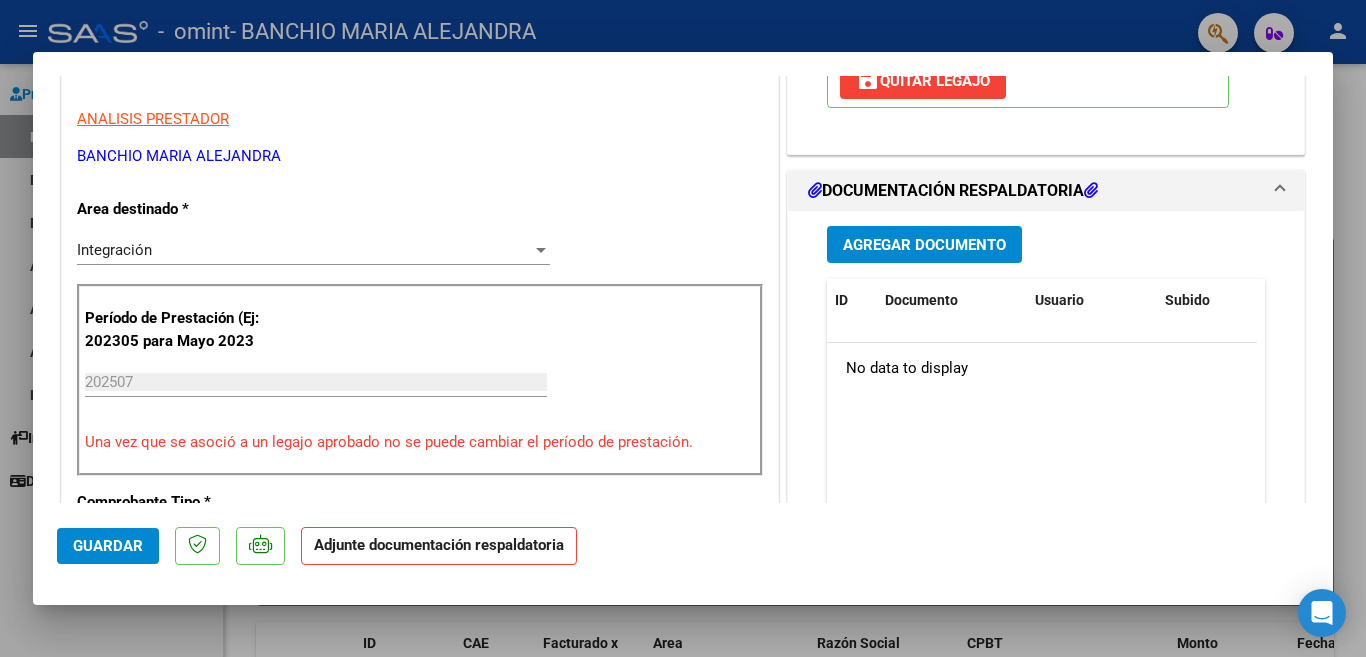 scroll, scrollTop: 338, scrollLeft: 0, axis: vertical 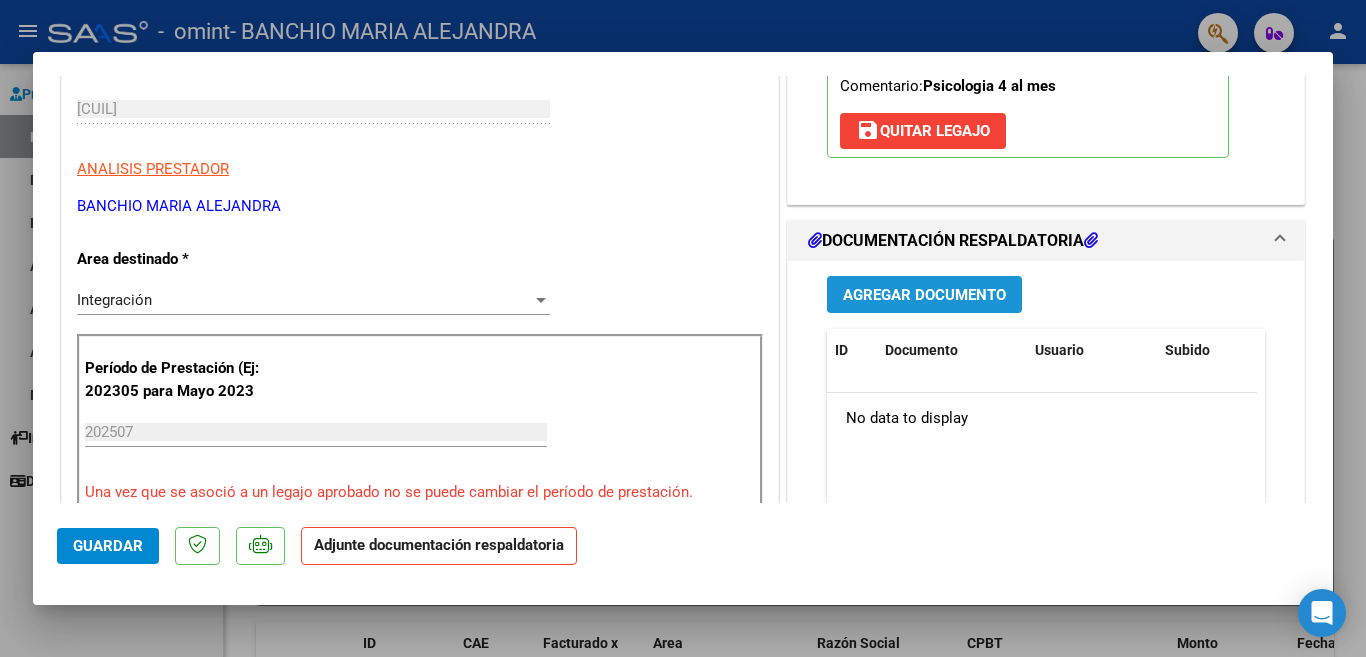 click on "Agregar Documento" at bounding box center [924, 295] 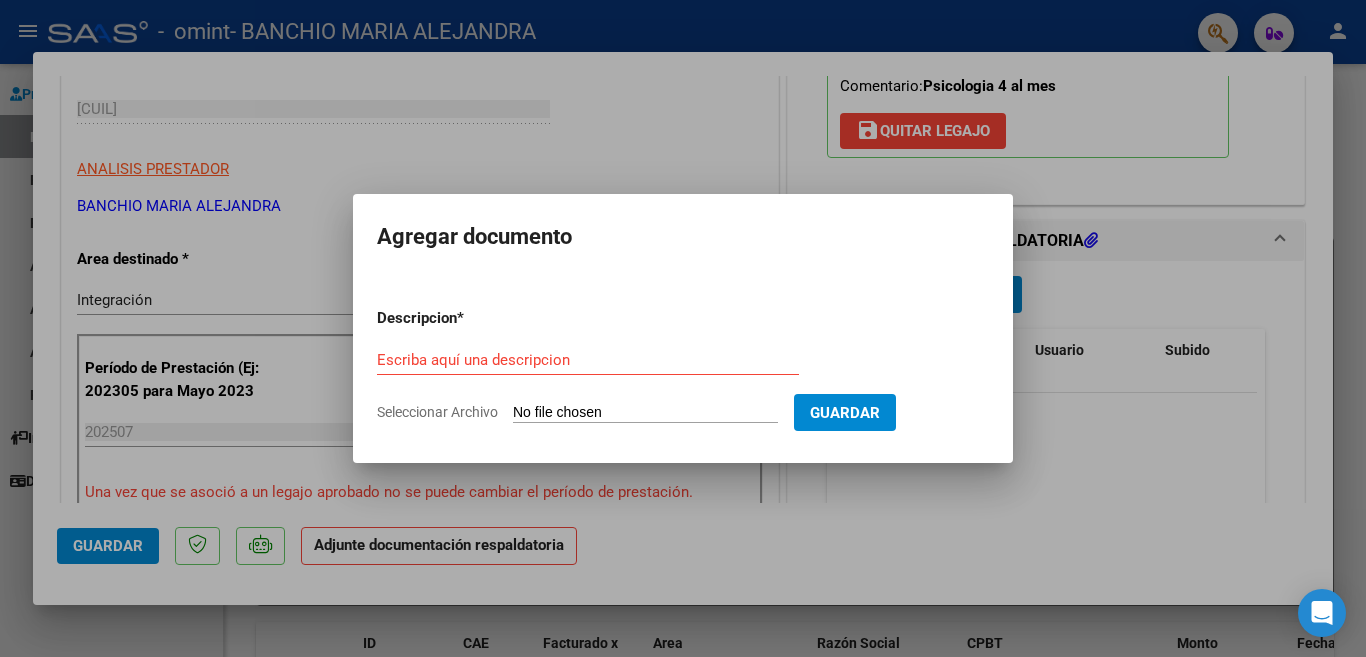 click at bounding box center (683, 328) 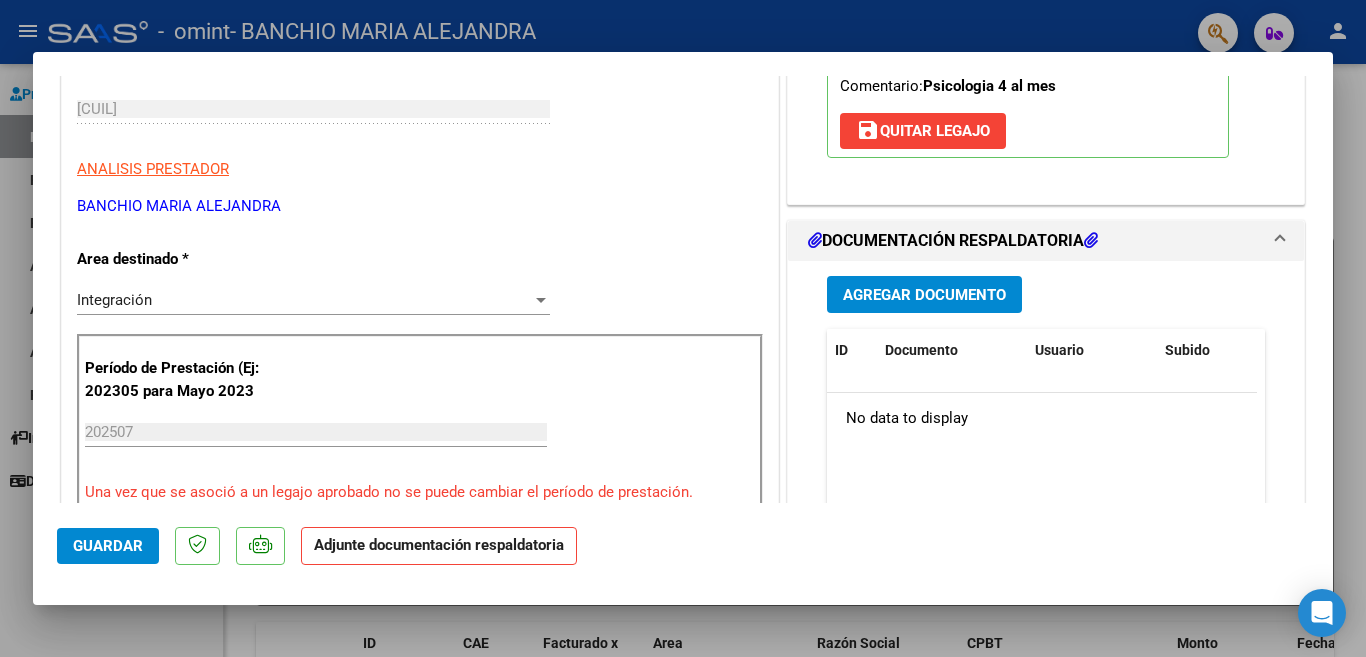 click at bounding box center [1091, 240] 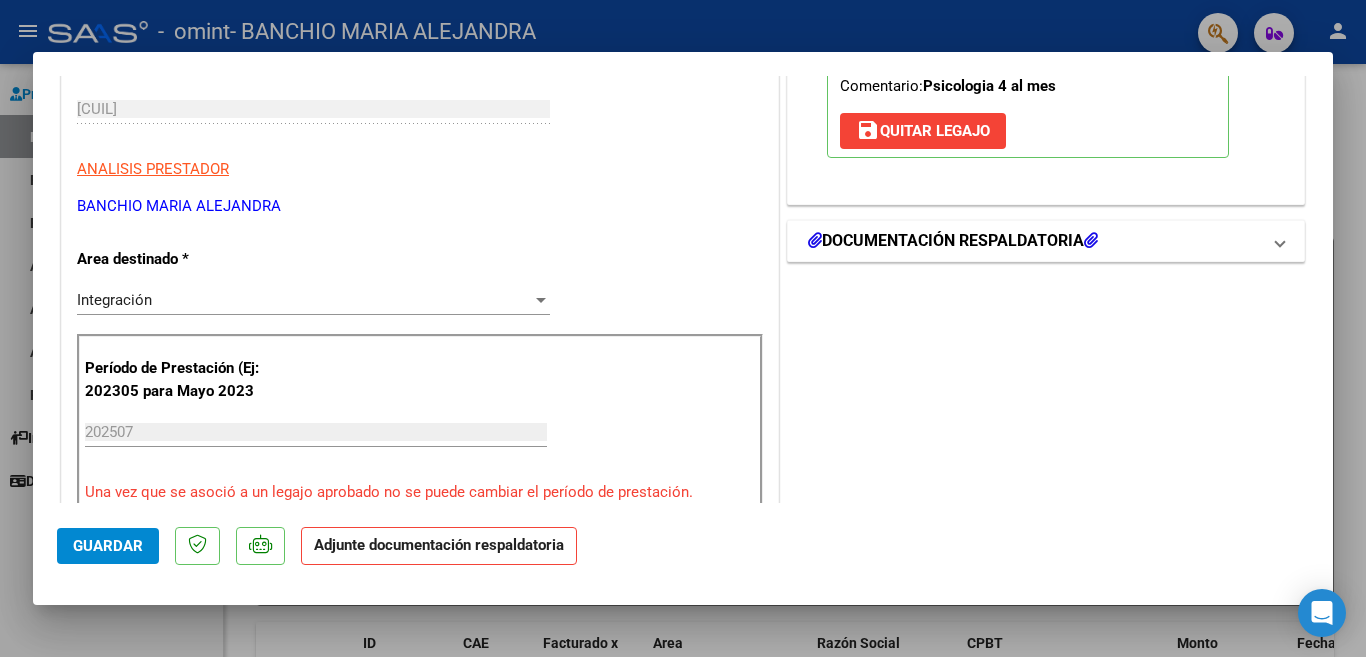click on "DOCUMENTACIÓN RESPALDATORIA" at bounding box center (1046, 241) 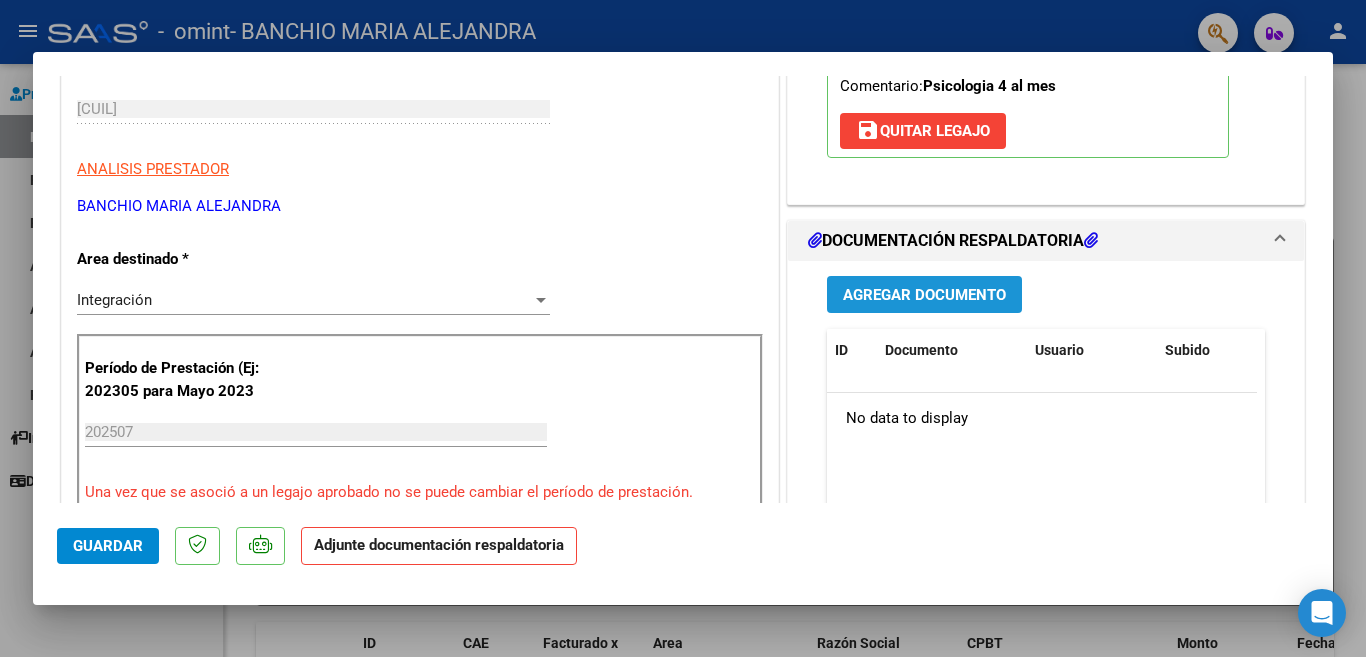 click on "Agregar Documento" at bounding box center [924, 295] 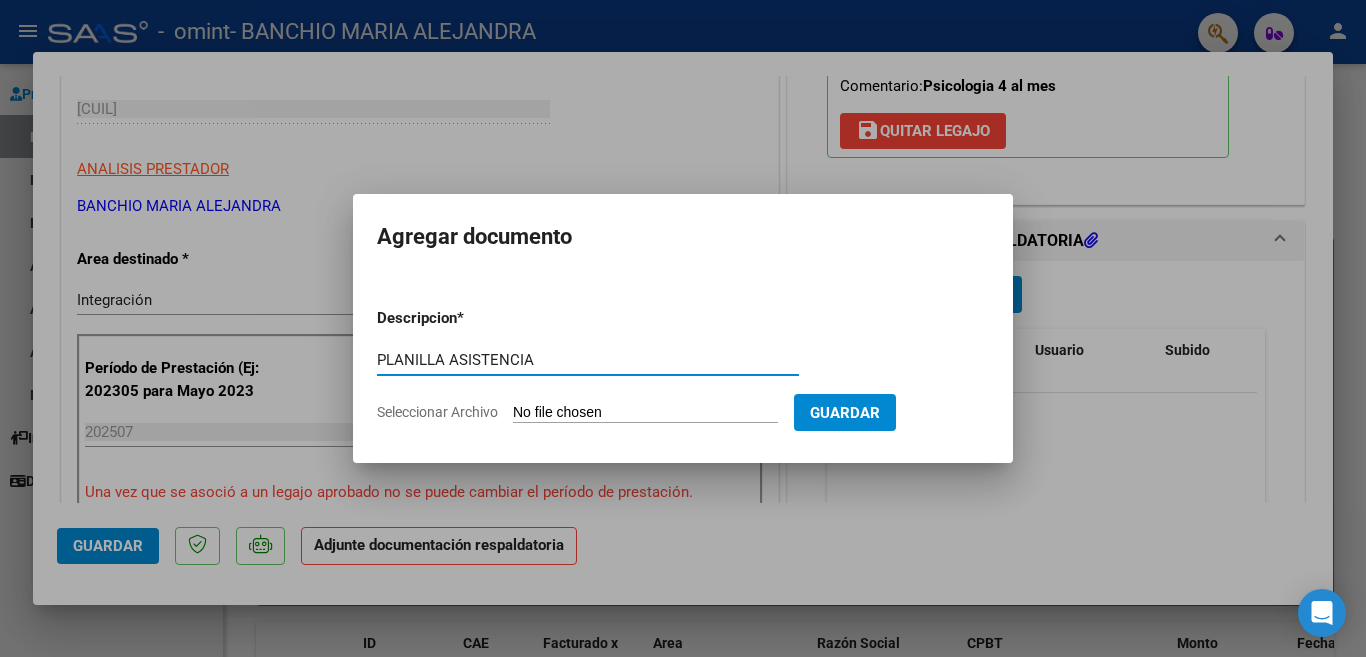 click on "PLANILLA ASISTENCIA" at bounding box center (588, 360) 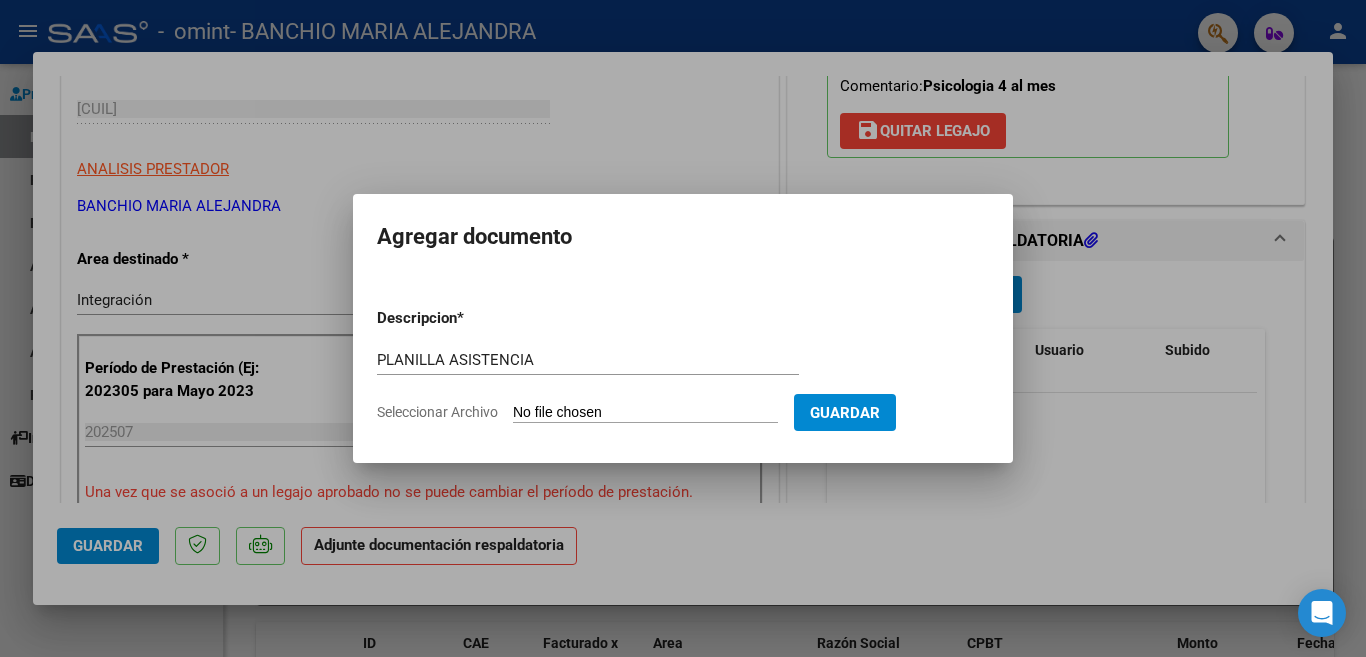 click on "Agregar documento" at bounding box center [683, 237] 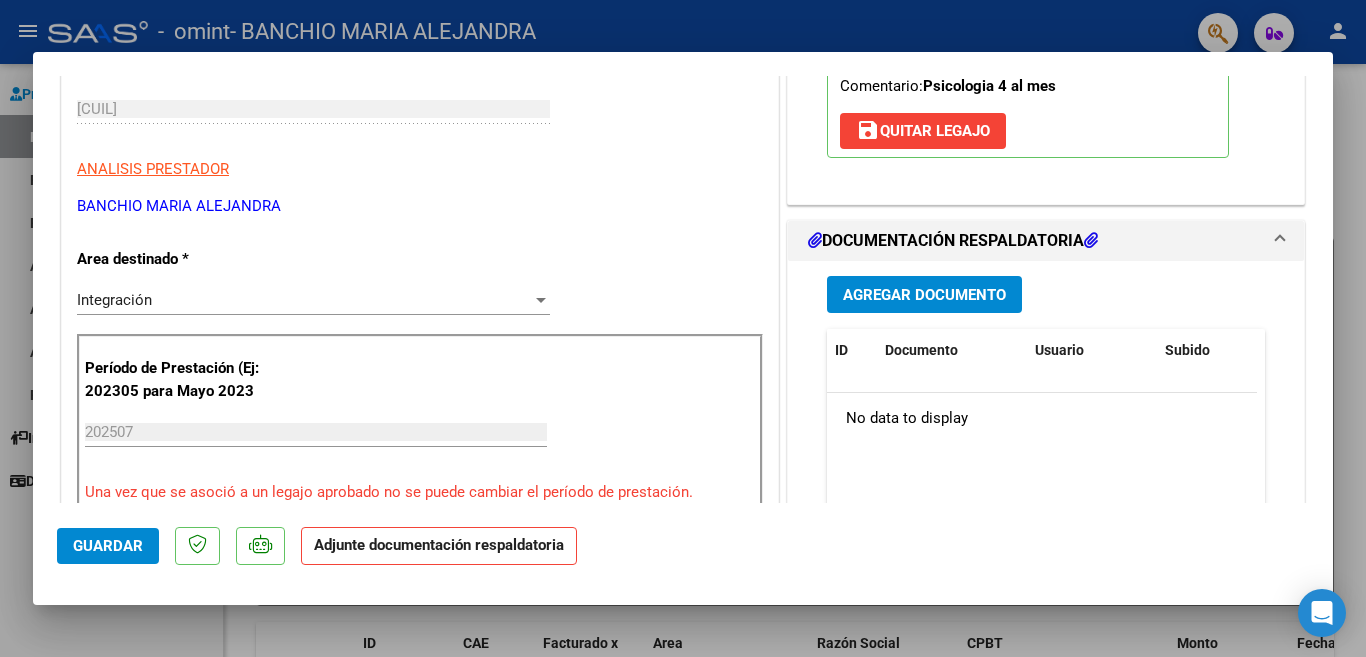 click on "DOCUMENTACIÓN RESPALDATORIA" at bounding box center (953, 241) 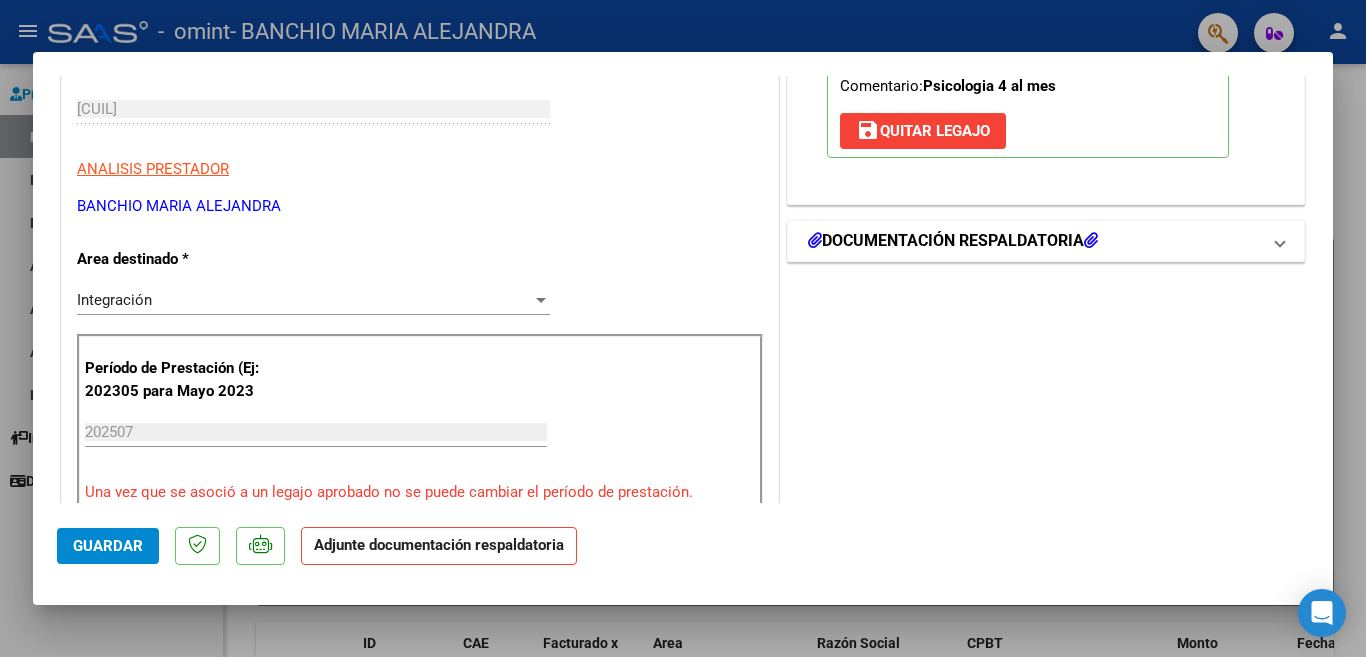 click at bounding box center [1091, 240] 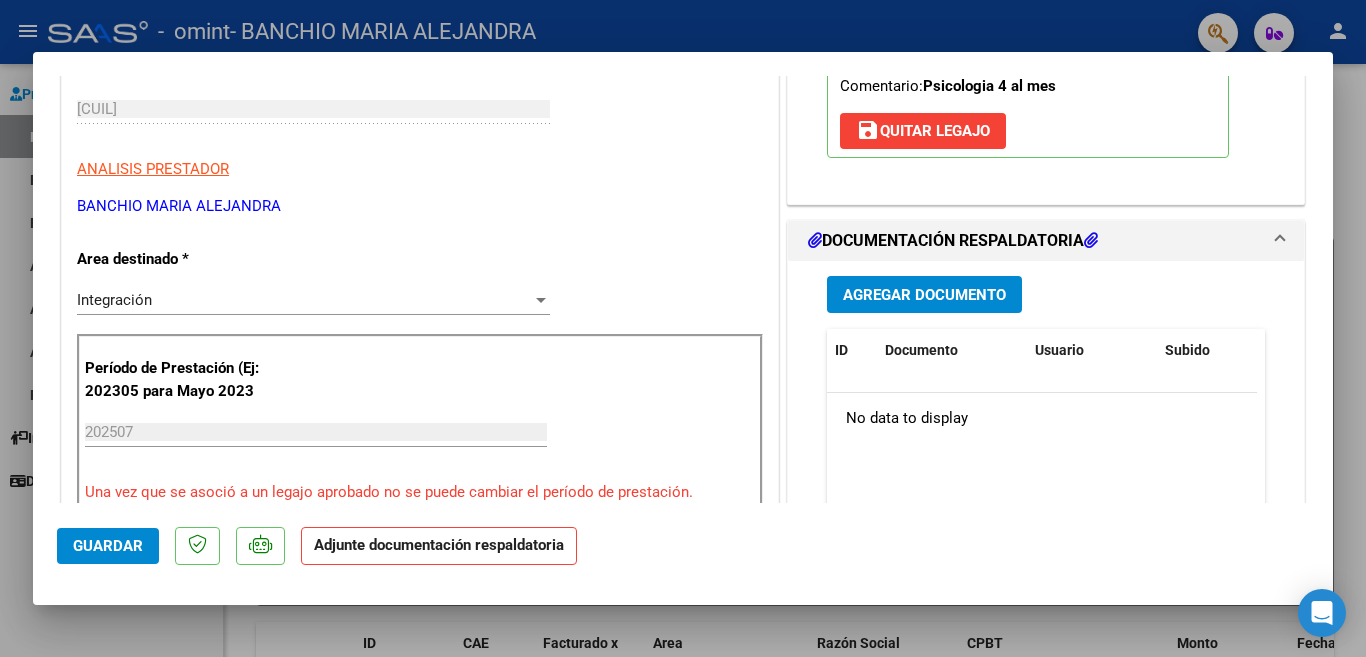 click at bounding box center (1091, 240) 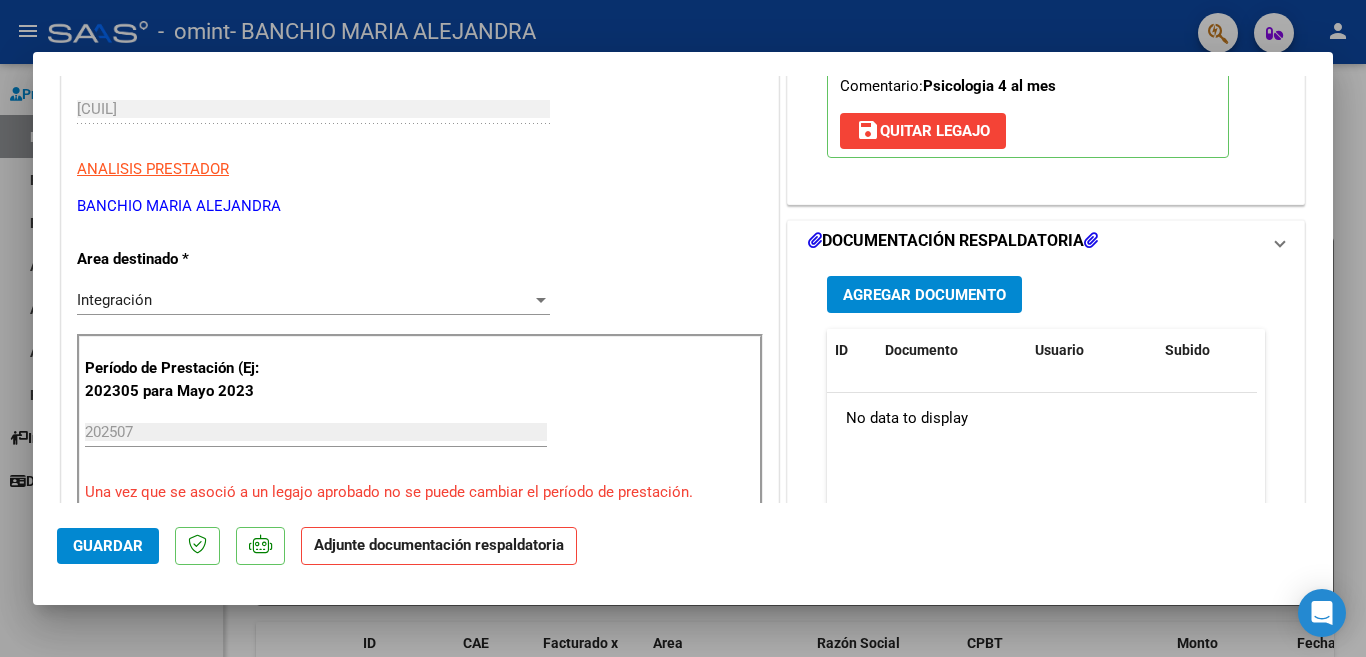click at bounding box center [1091, 240] 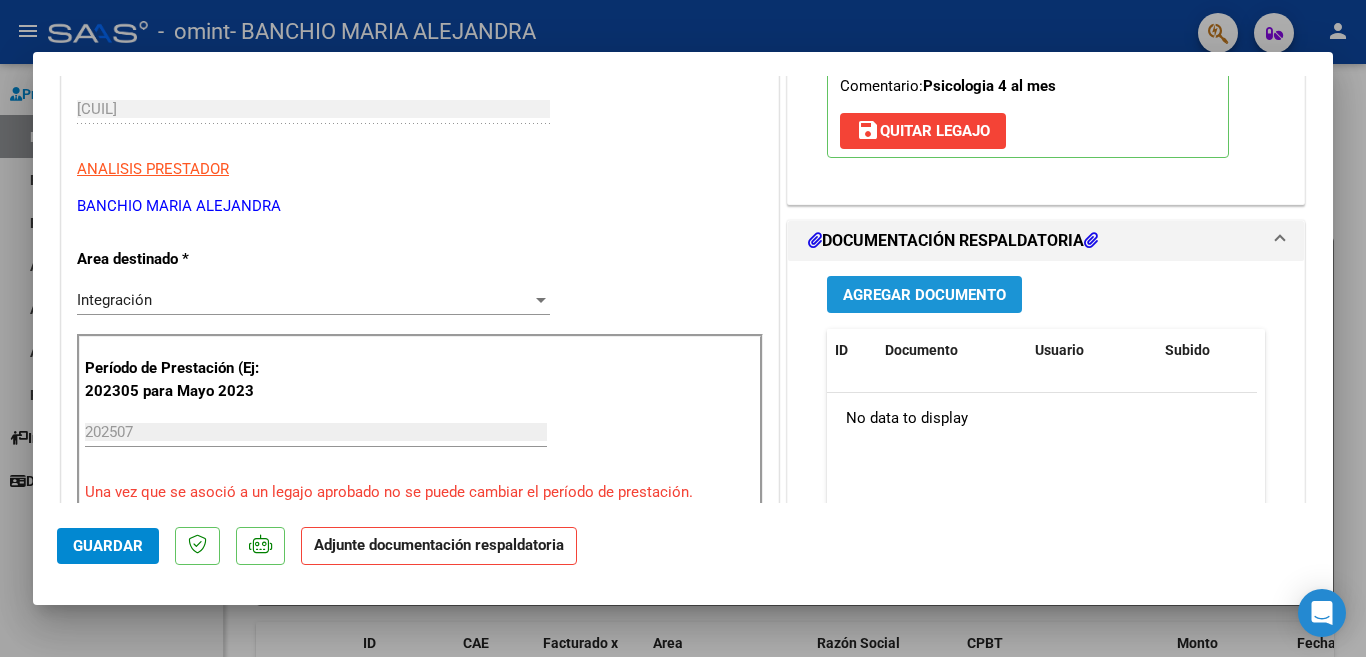 click on "Agregar Documento" at bounding box center (924, 295) 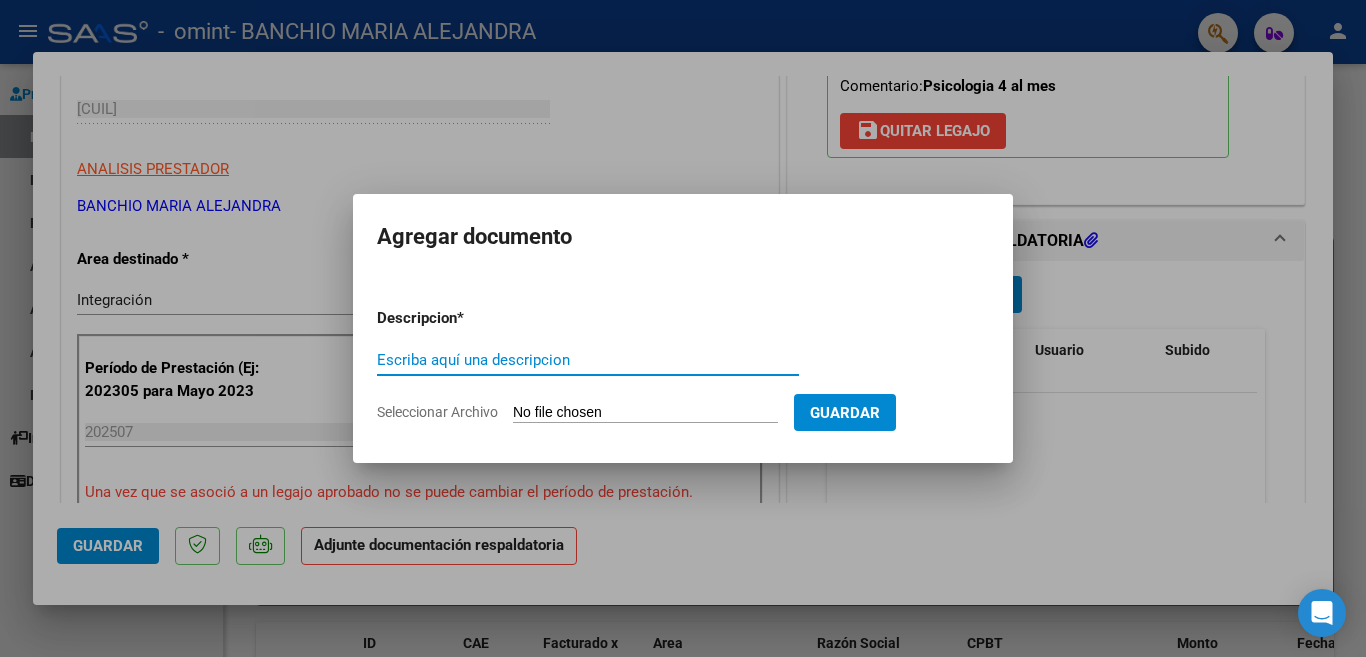 click on "Seleccionar Archivo" 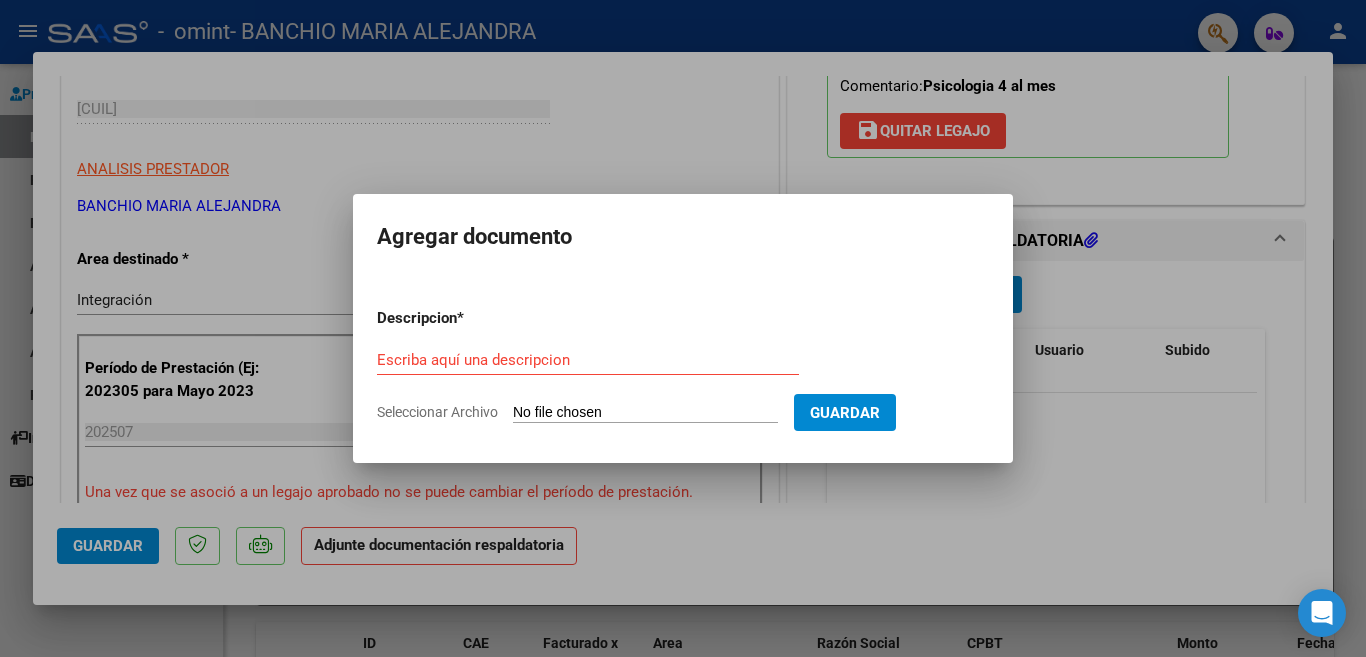 type on "C:\fakepath\Planilla de Asistencia Mensual.pdf" 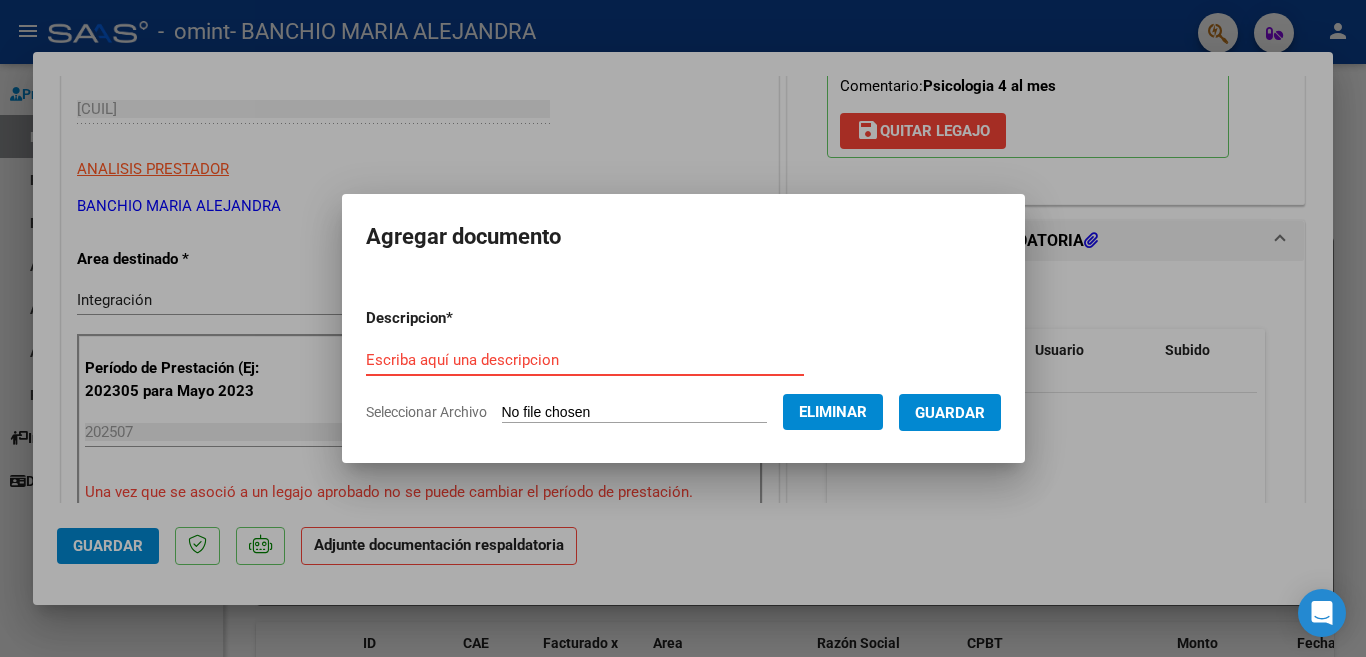 click on "Escriba aquí una descripcion" at bounding box center [585, 360] 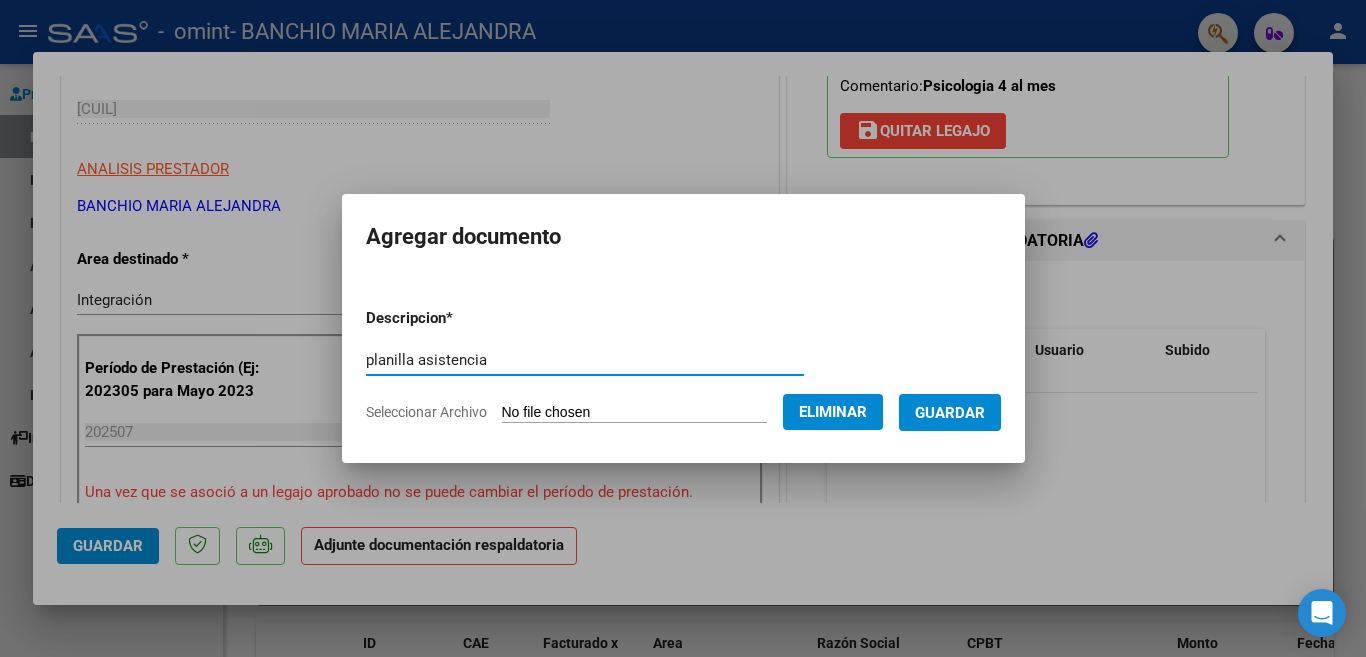 click on "planilla asistencia" at bounding box center [585, 360] 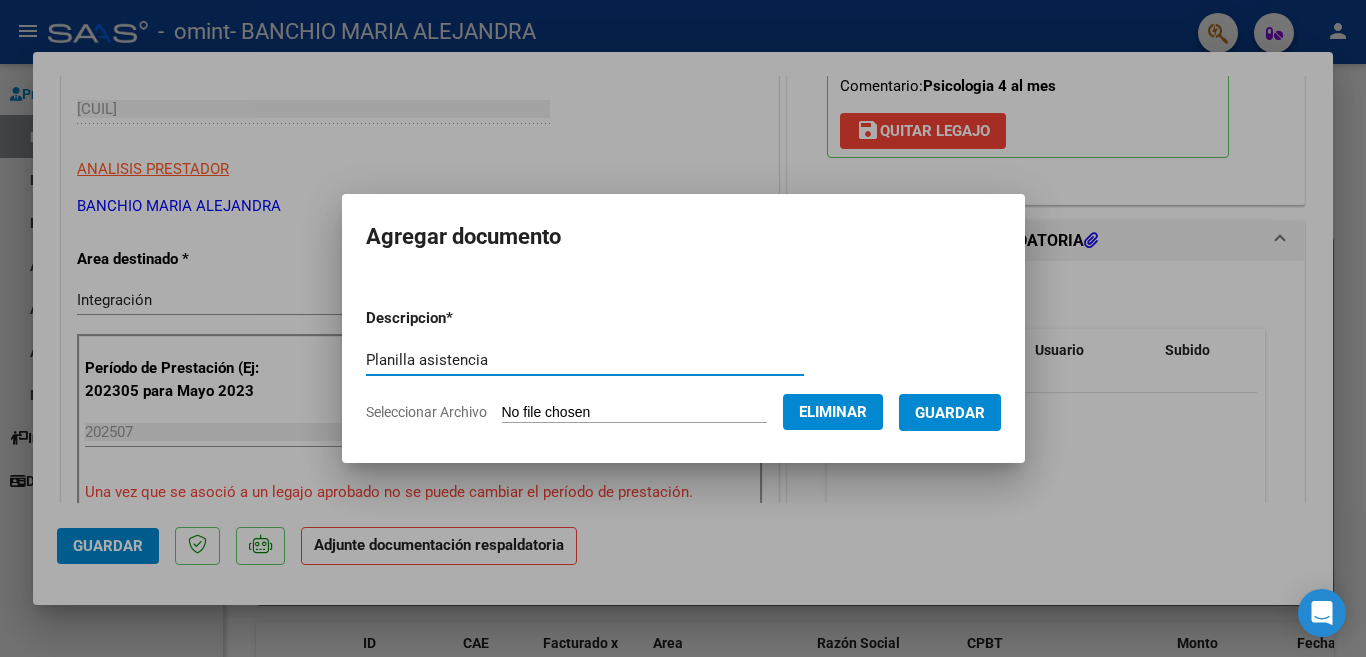 type on "Planilla asistencia" 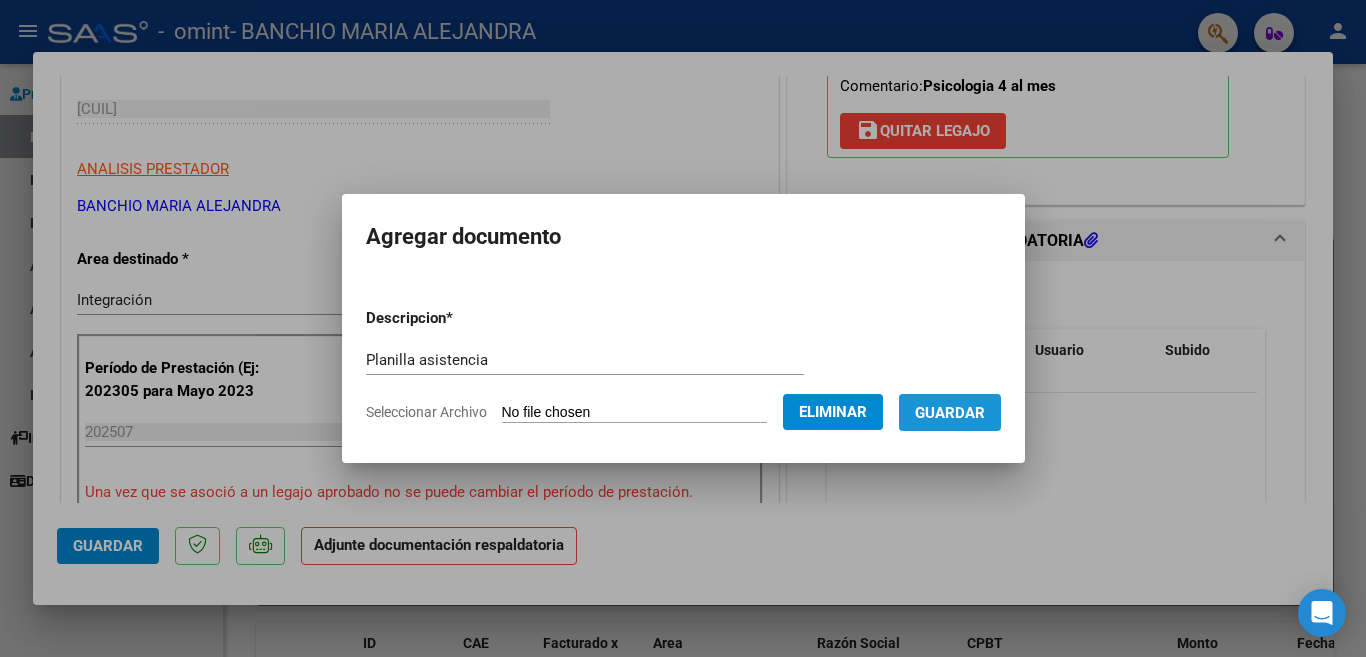 click on "Guardar" at bounding box center [950, 413] 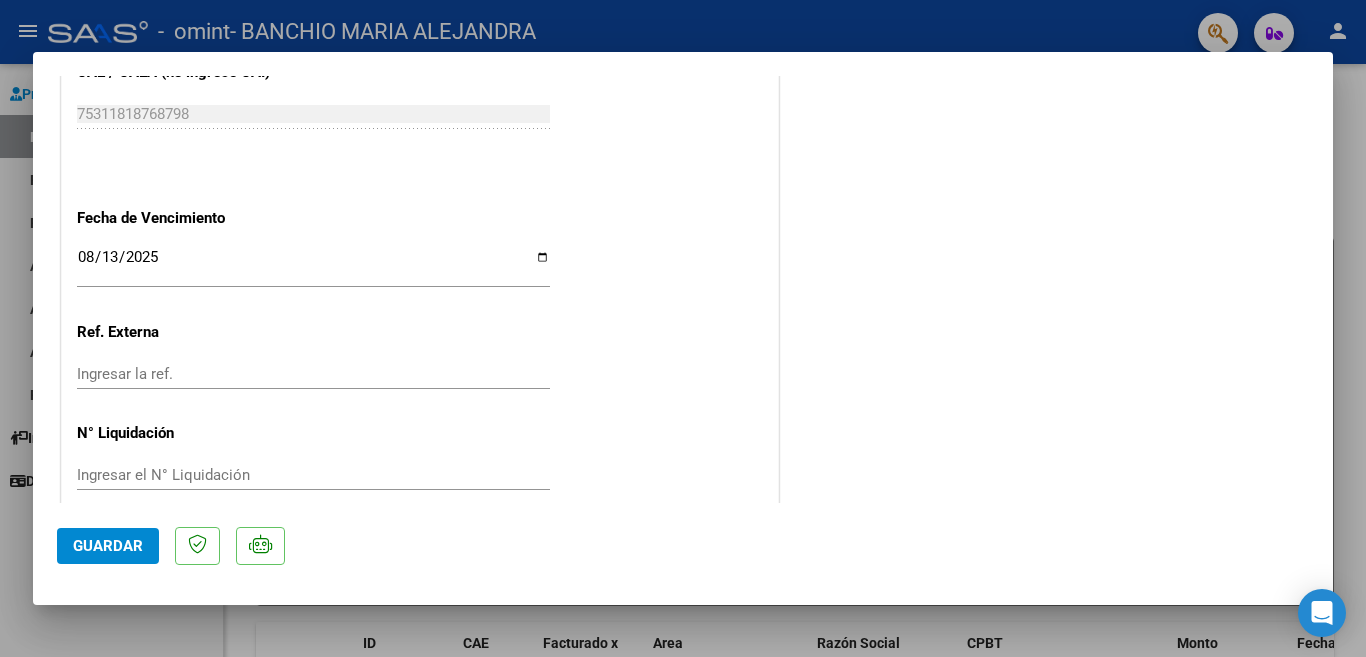 scroll, scrollTop: 1338, scrollLeft: 0, axis: vertical 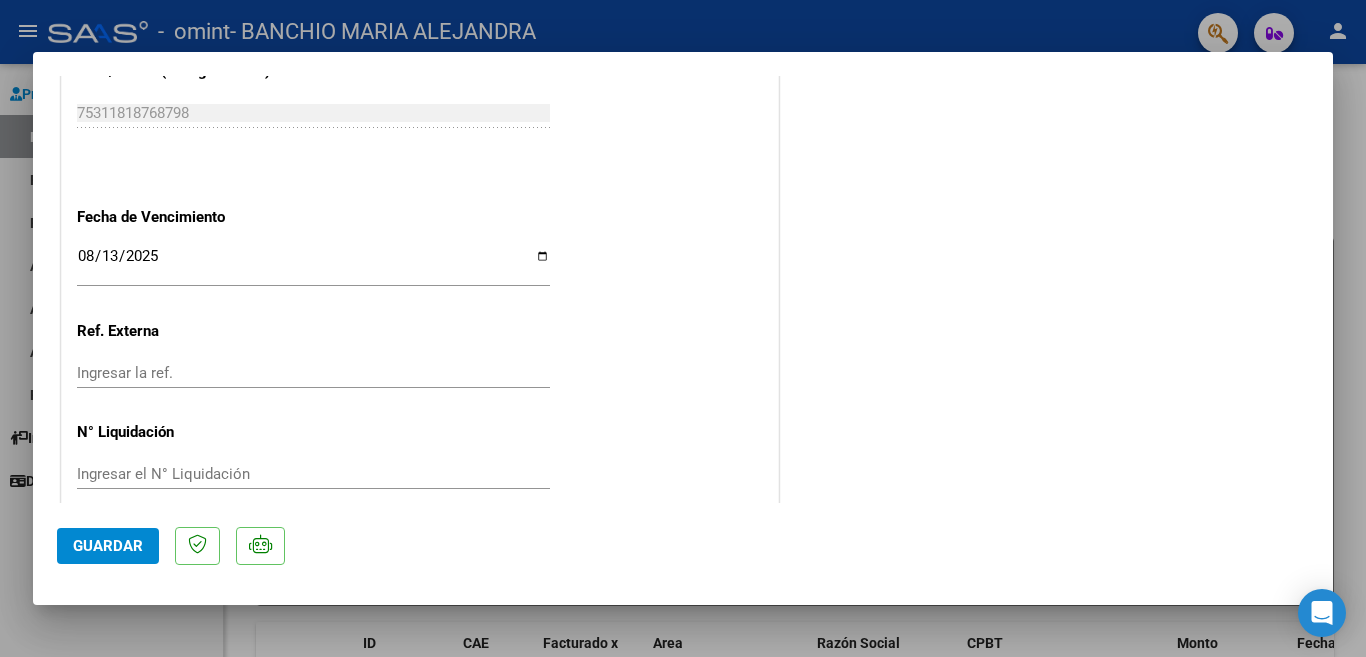 click on "Guardar" 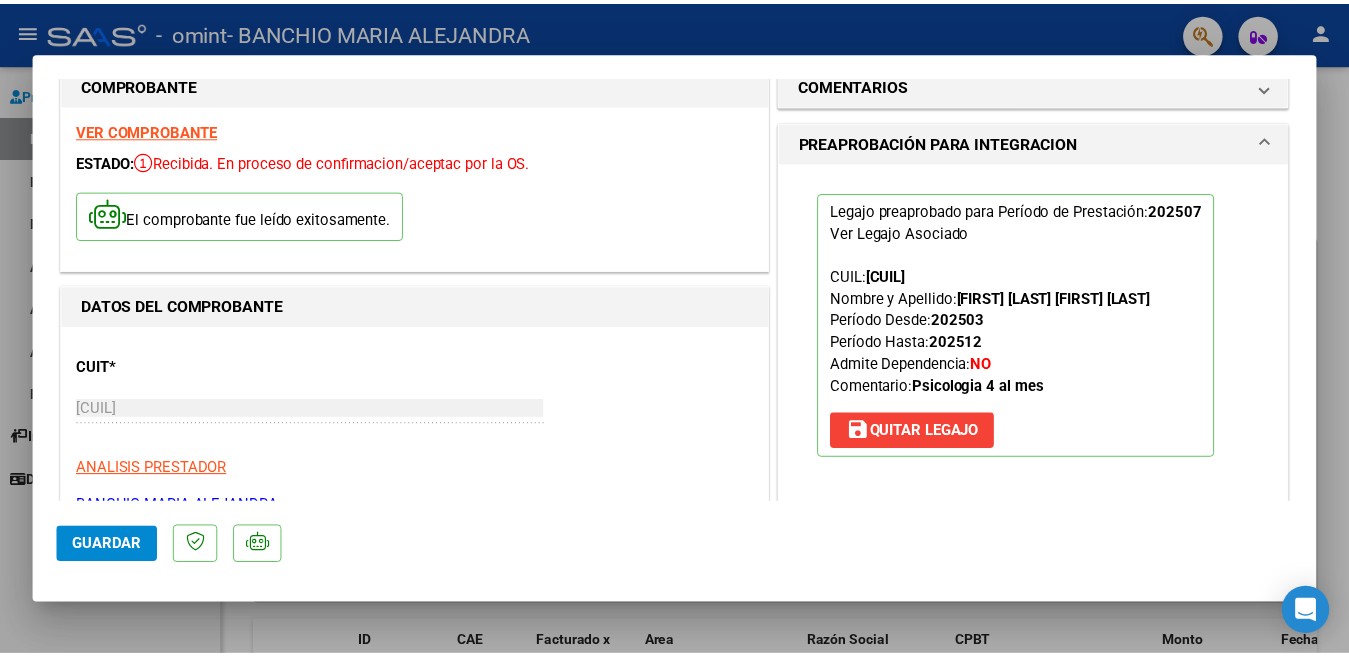 scroll, scrollTop: 0, scrollLeft: 0, axis: both 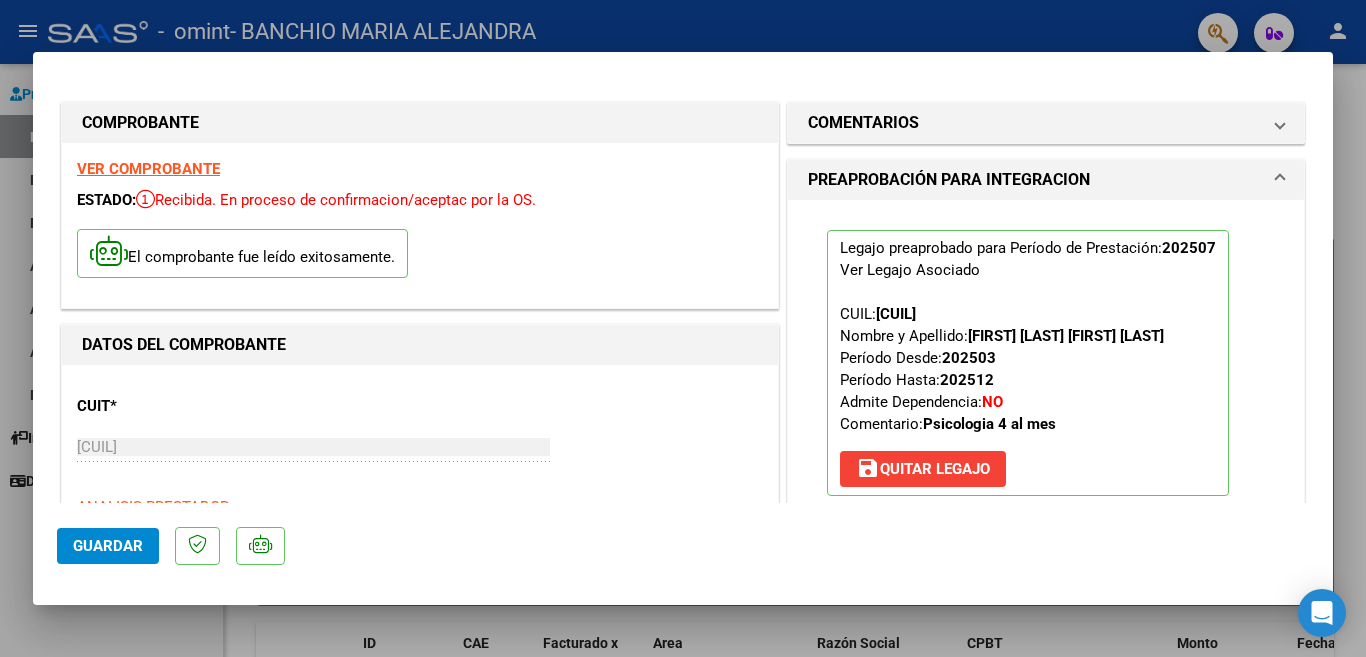 click at bounding box center [683, 328] 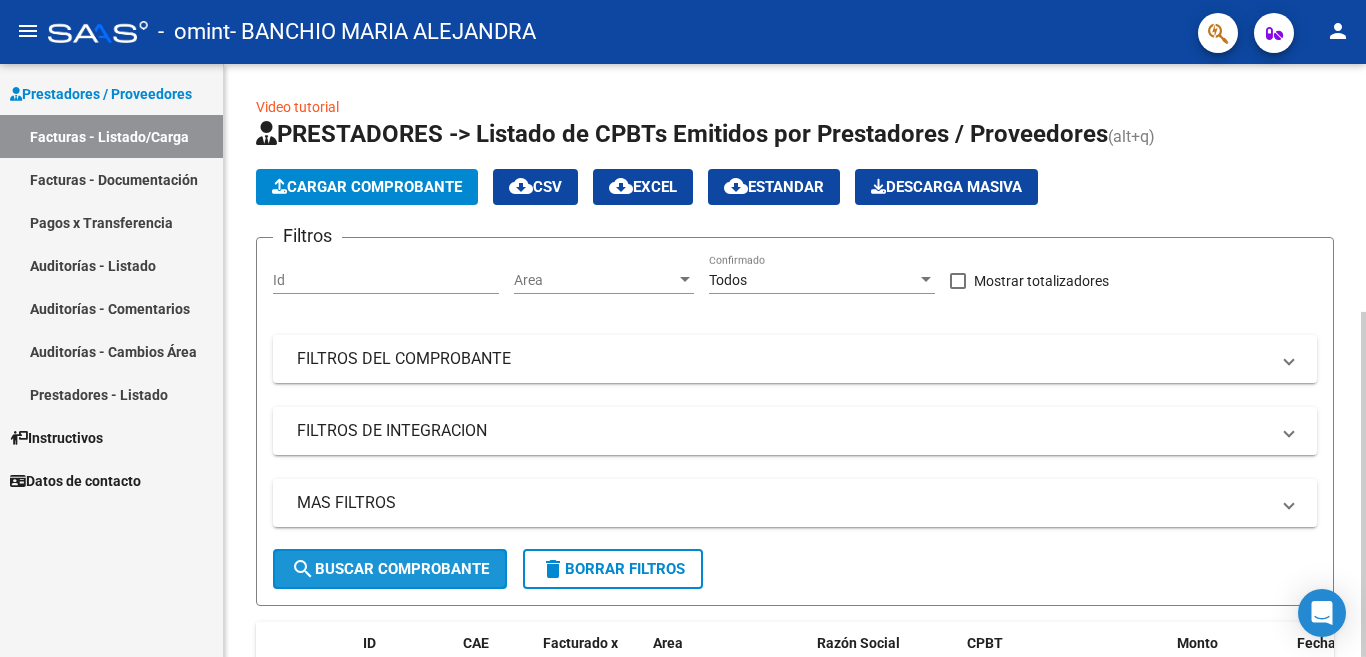click on "search  Buscar Comprobante" 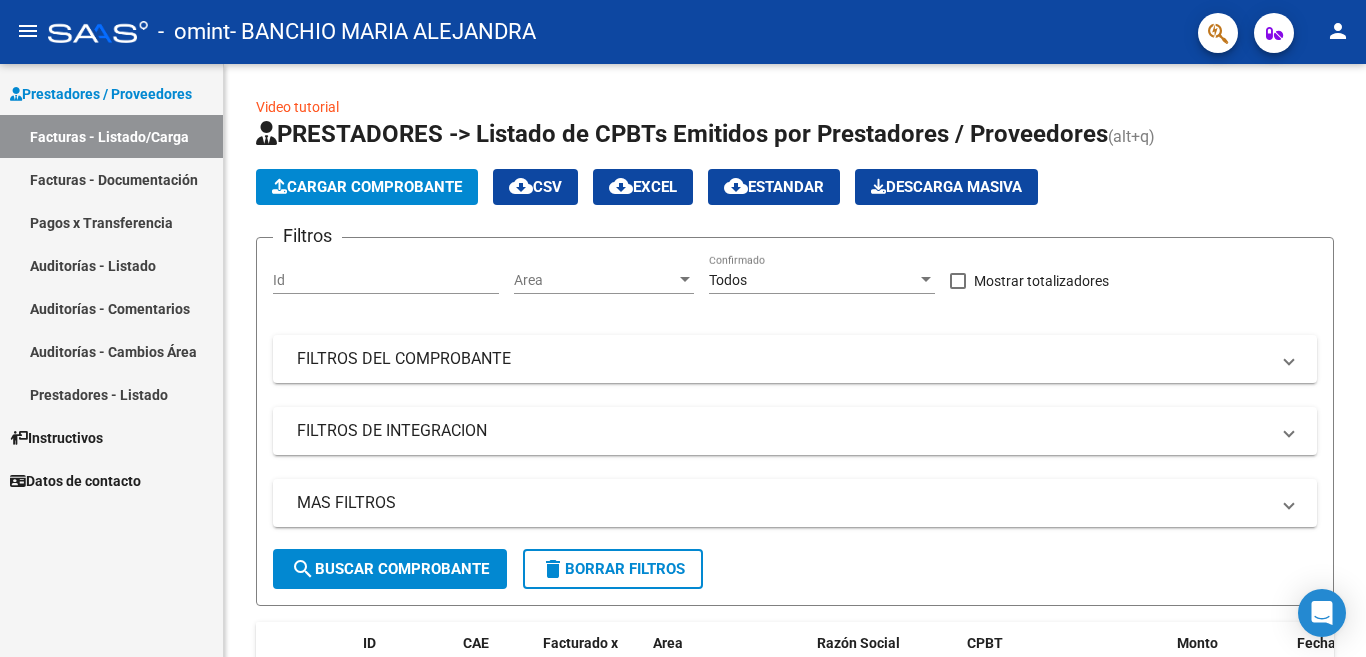 click on "Facturas - Documentación" at bounding box center [111, 179] 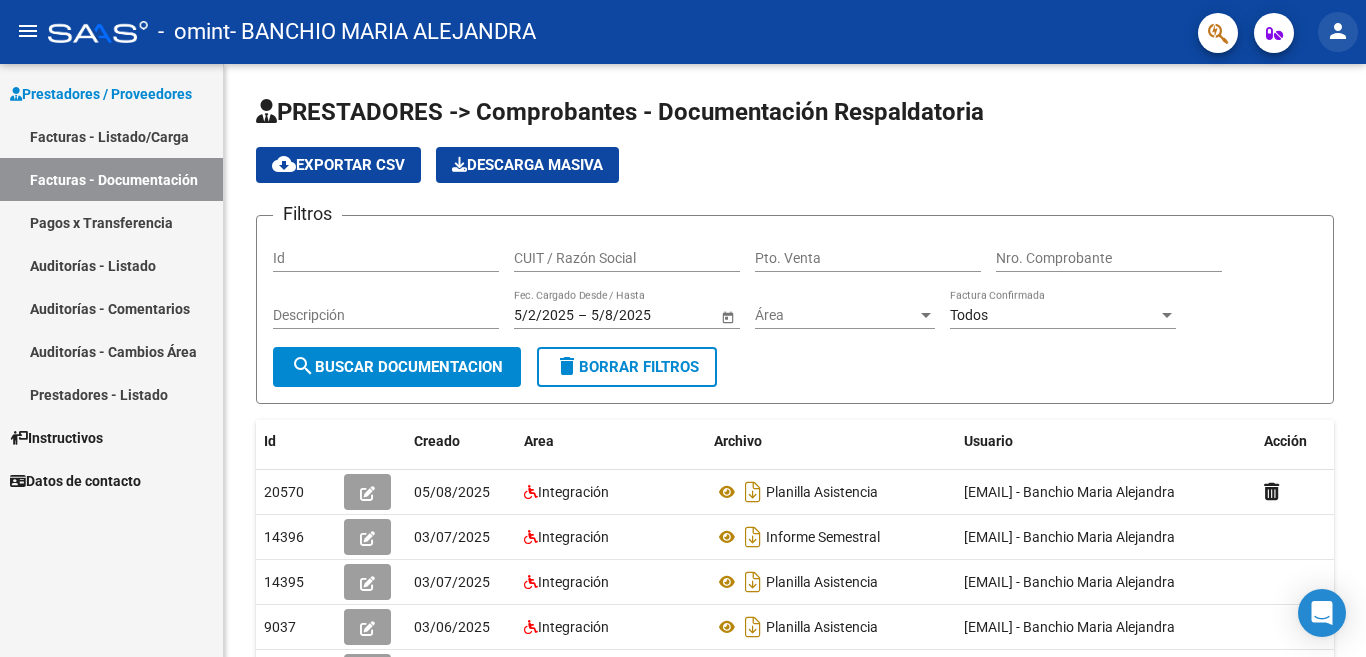 click on "person" 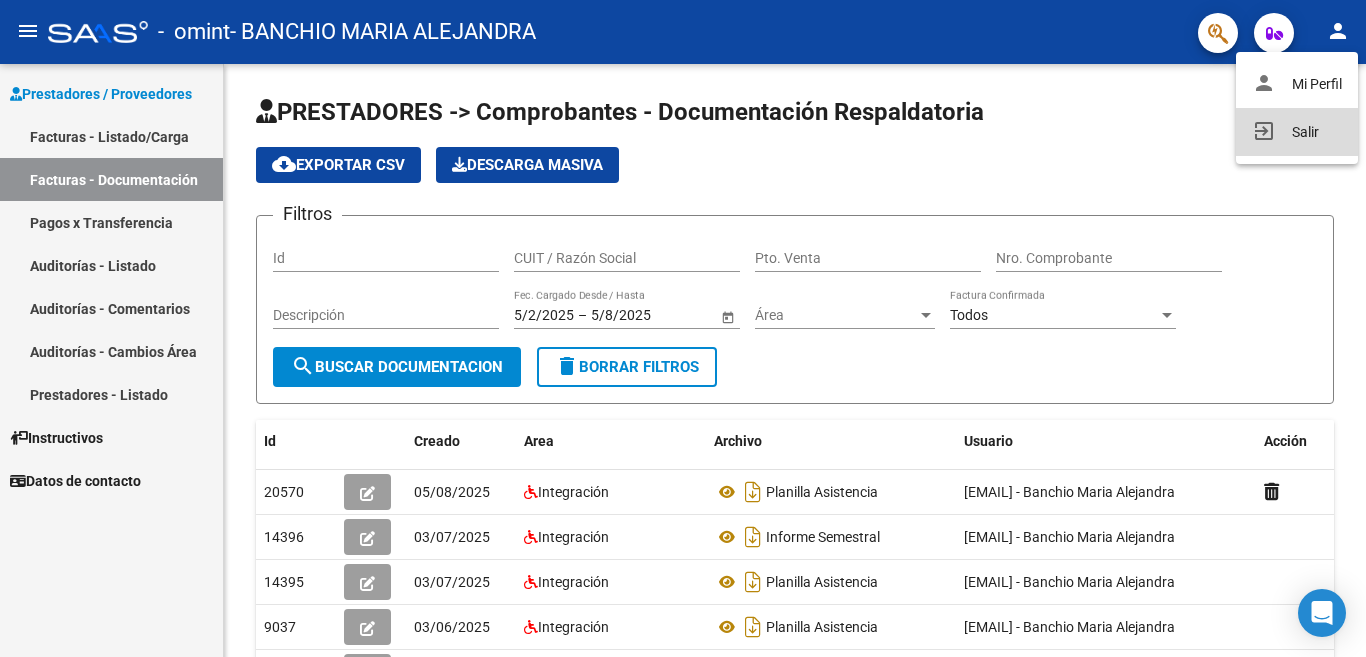 click on "exit_to_app  Salir" at bounding box center (1297, 132) 